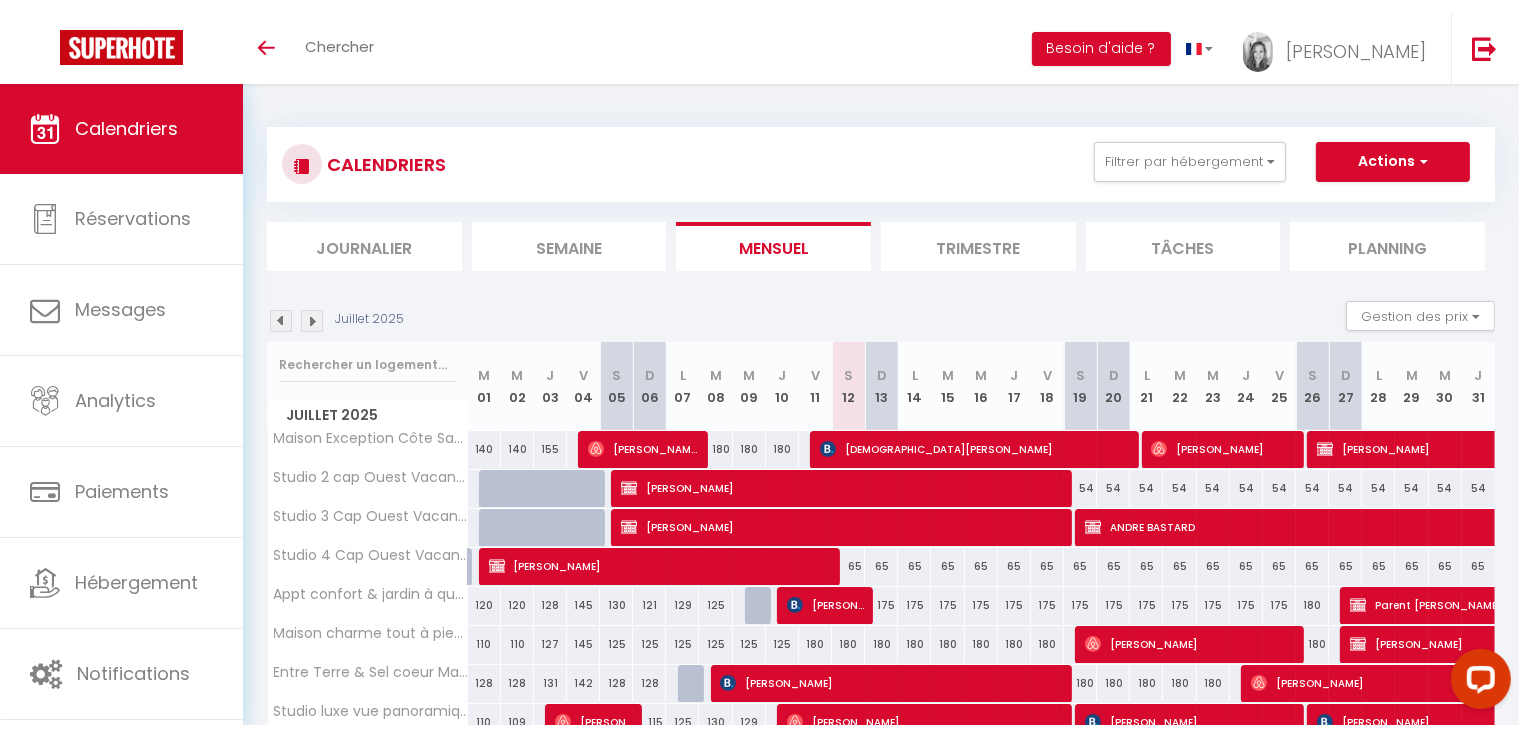 scroll, scrollTop: 0, scrollLeft: 0, axis: both 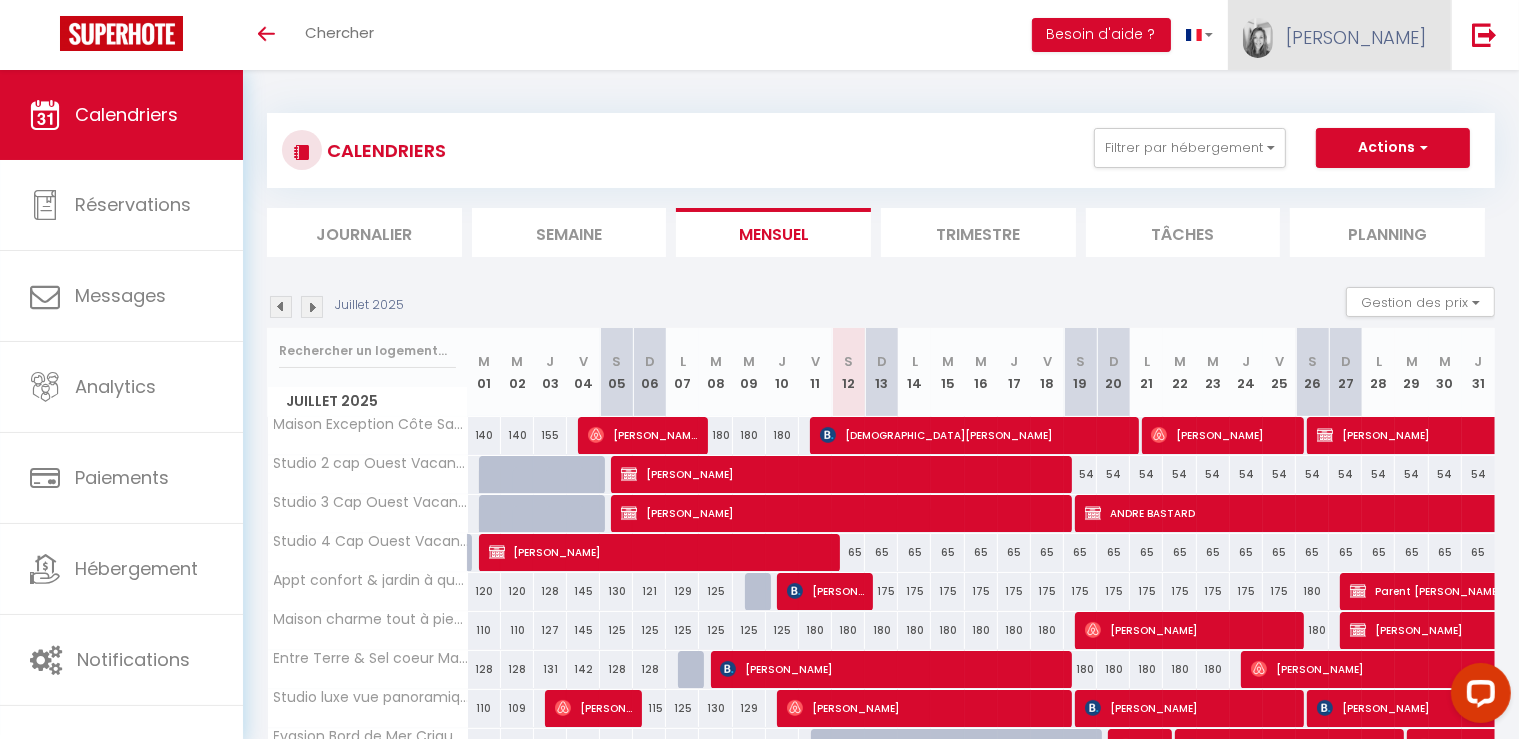 click on "[PERSON_NAME]" at bounding box center [1356, 37] 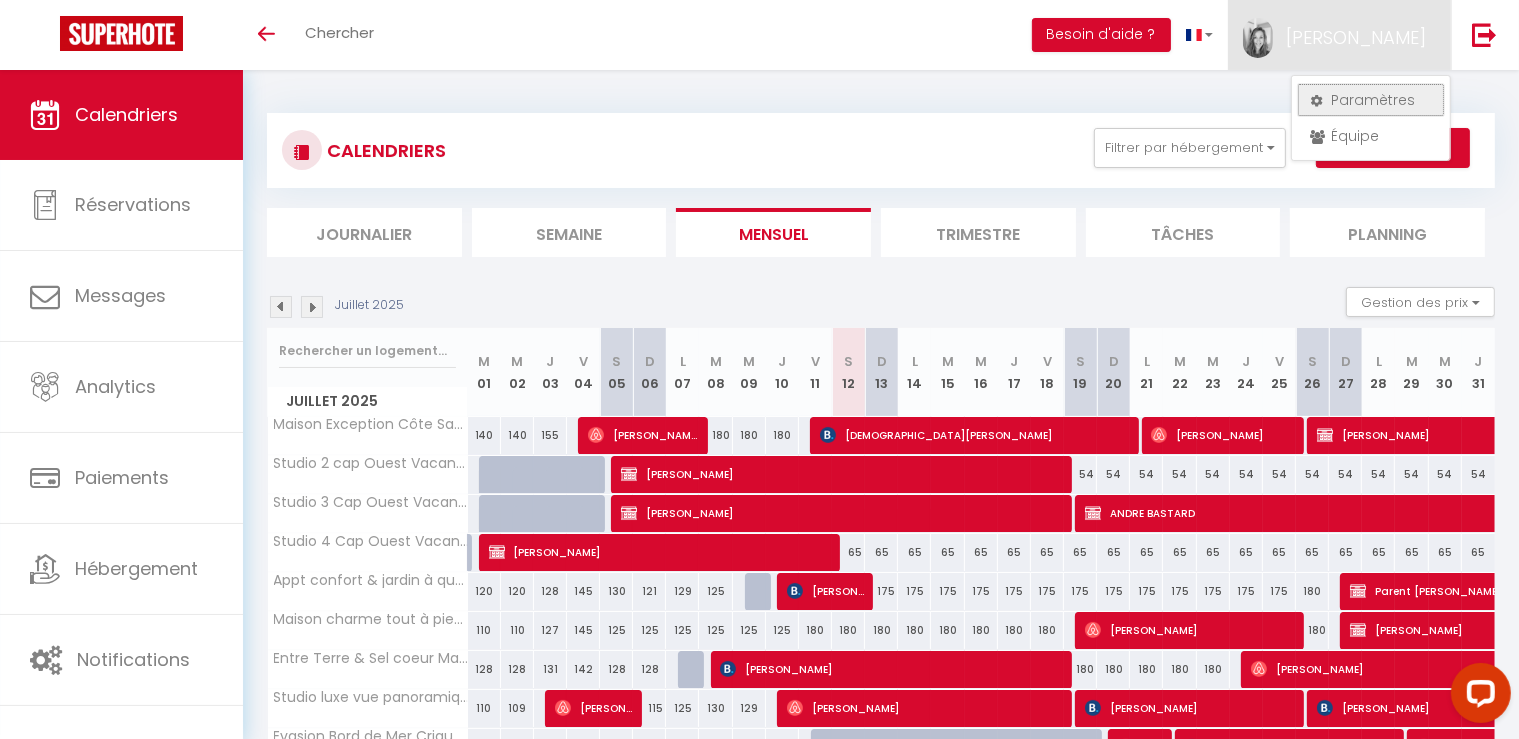 click on "Paramètres" at bounding box center (1371, 100) 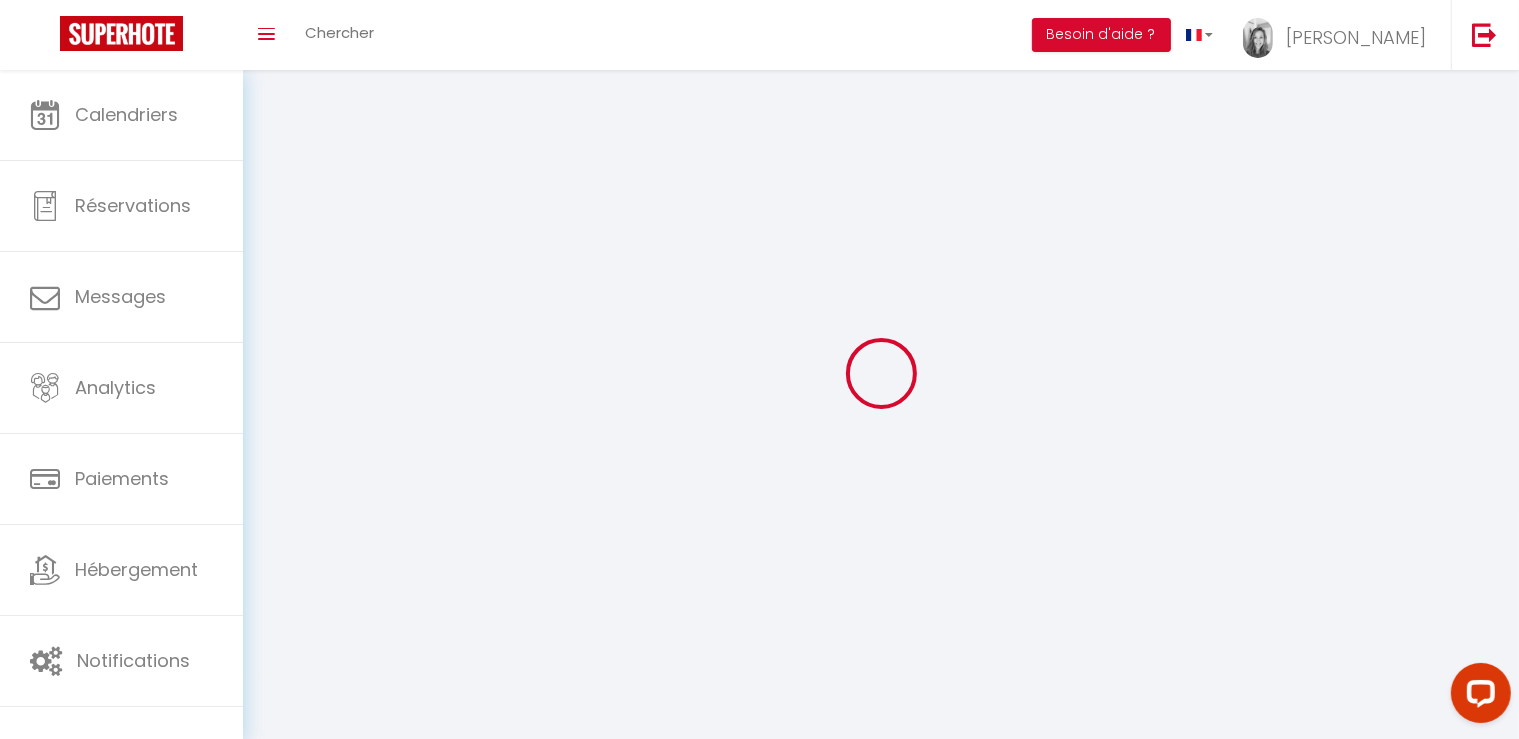 type on "[PERSON_NAME]" 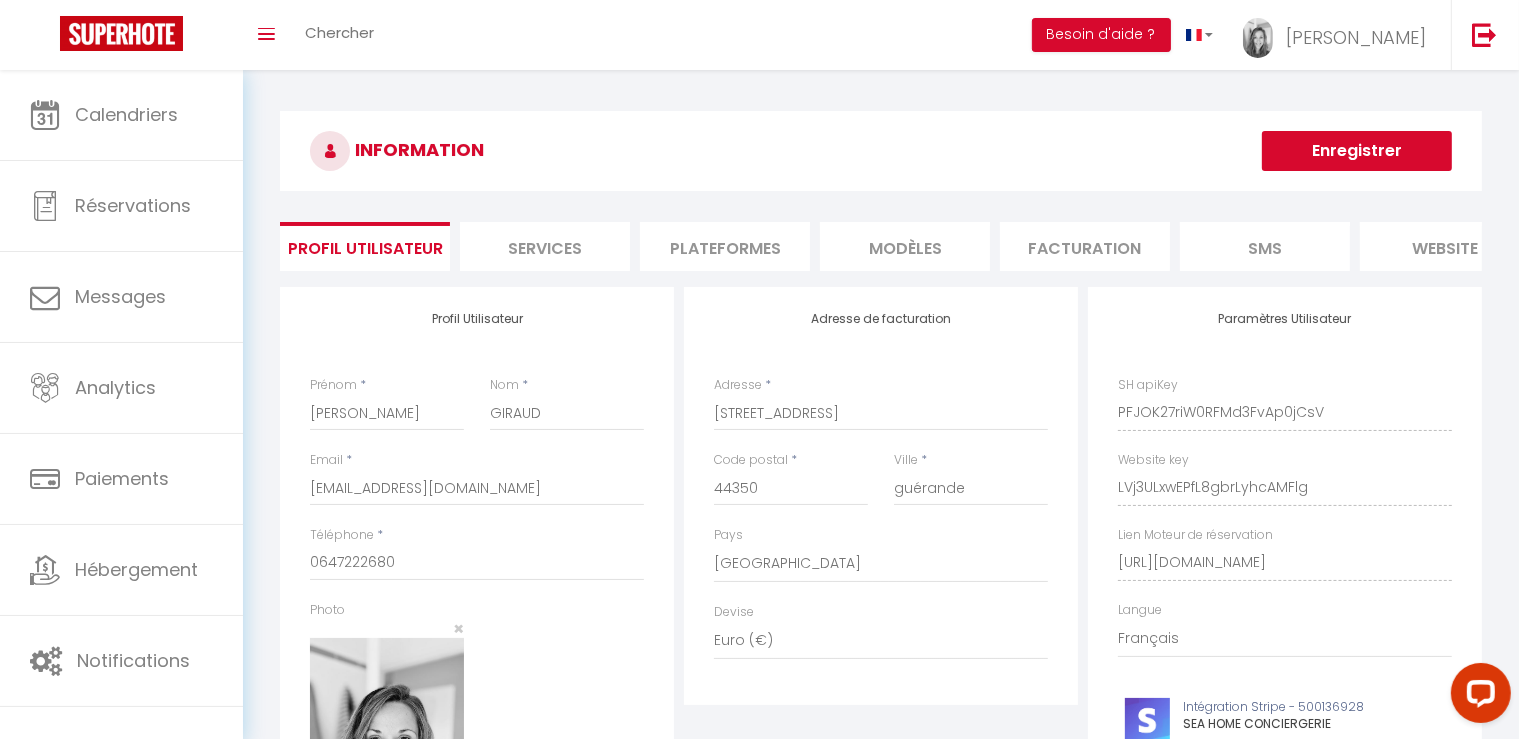 click on "Services" at bounding box center [545, 246] 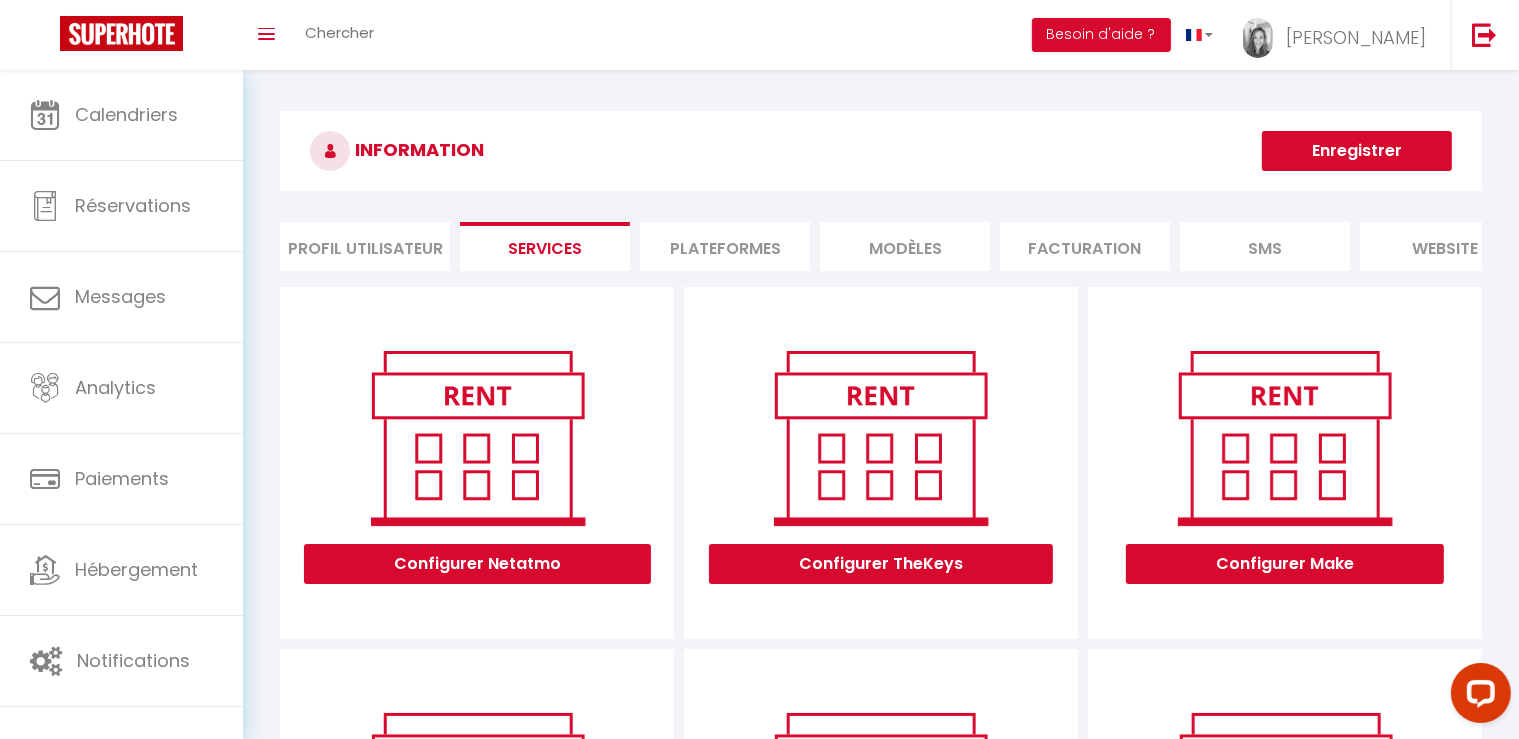 click on "Plateformes" at bounding box center [725, 246] 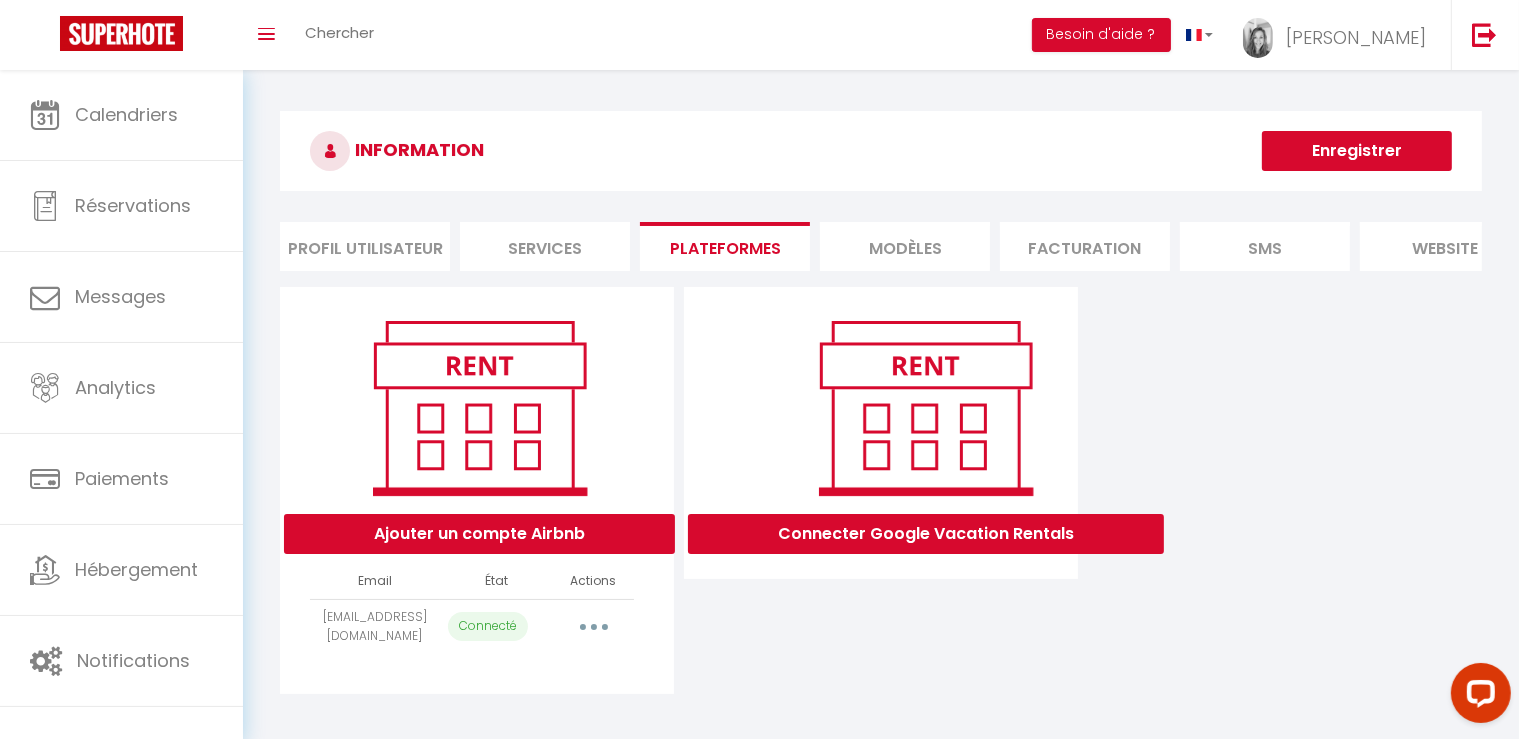 click on "MODÈLES" at bounding box center [905, 246] 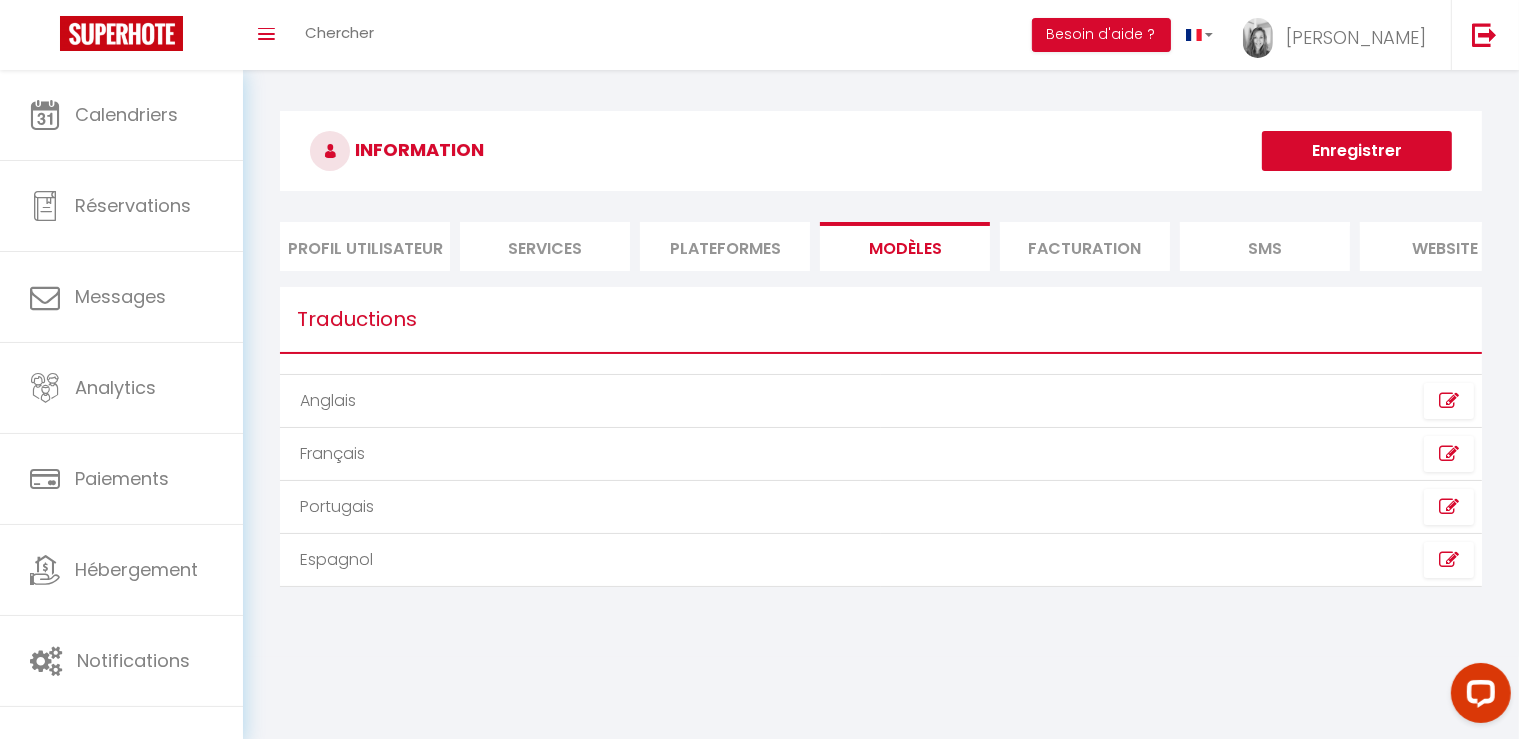 click on "Facturation" at bounding box center (1085, 246) 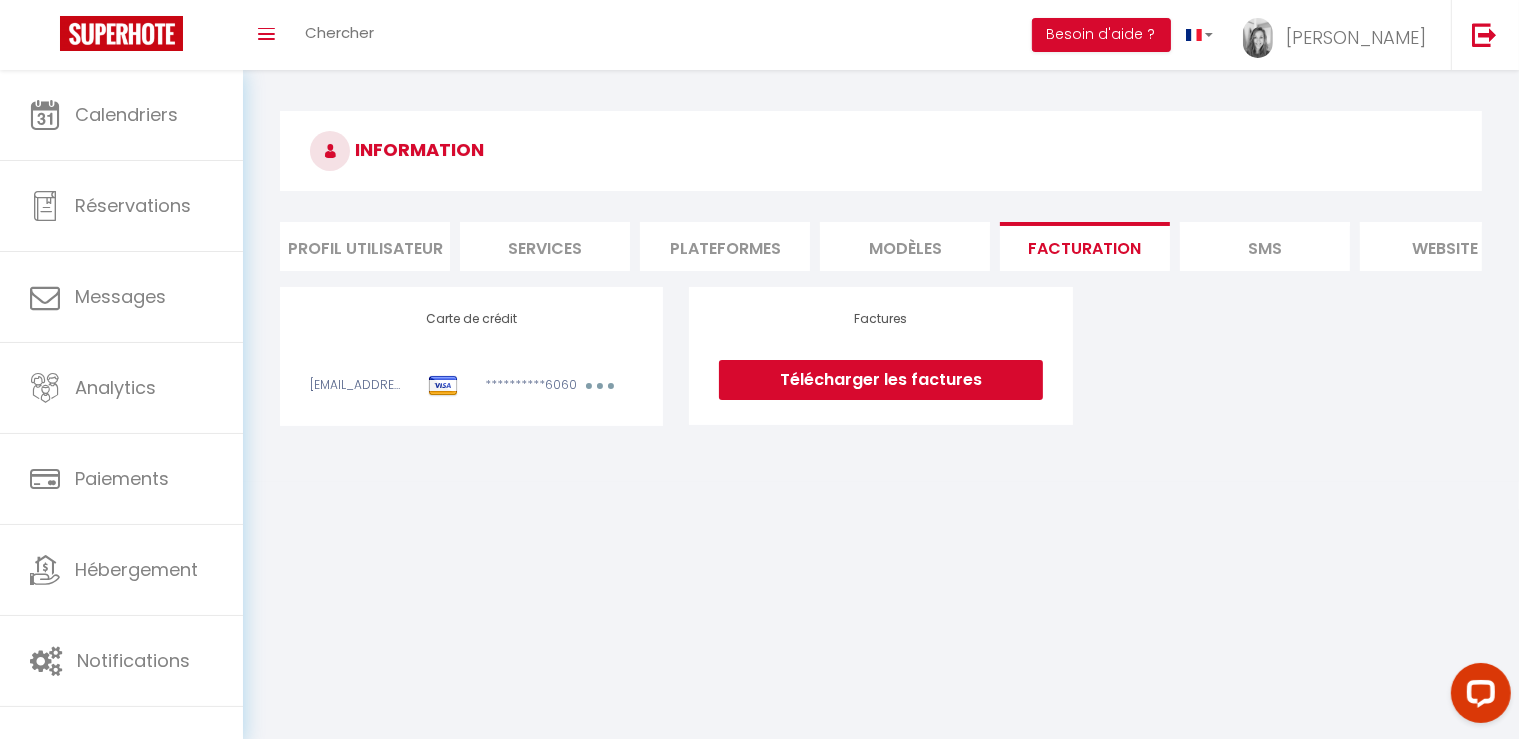 click on "Profil Utilisateur" at bounding box center (365, 246) 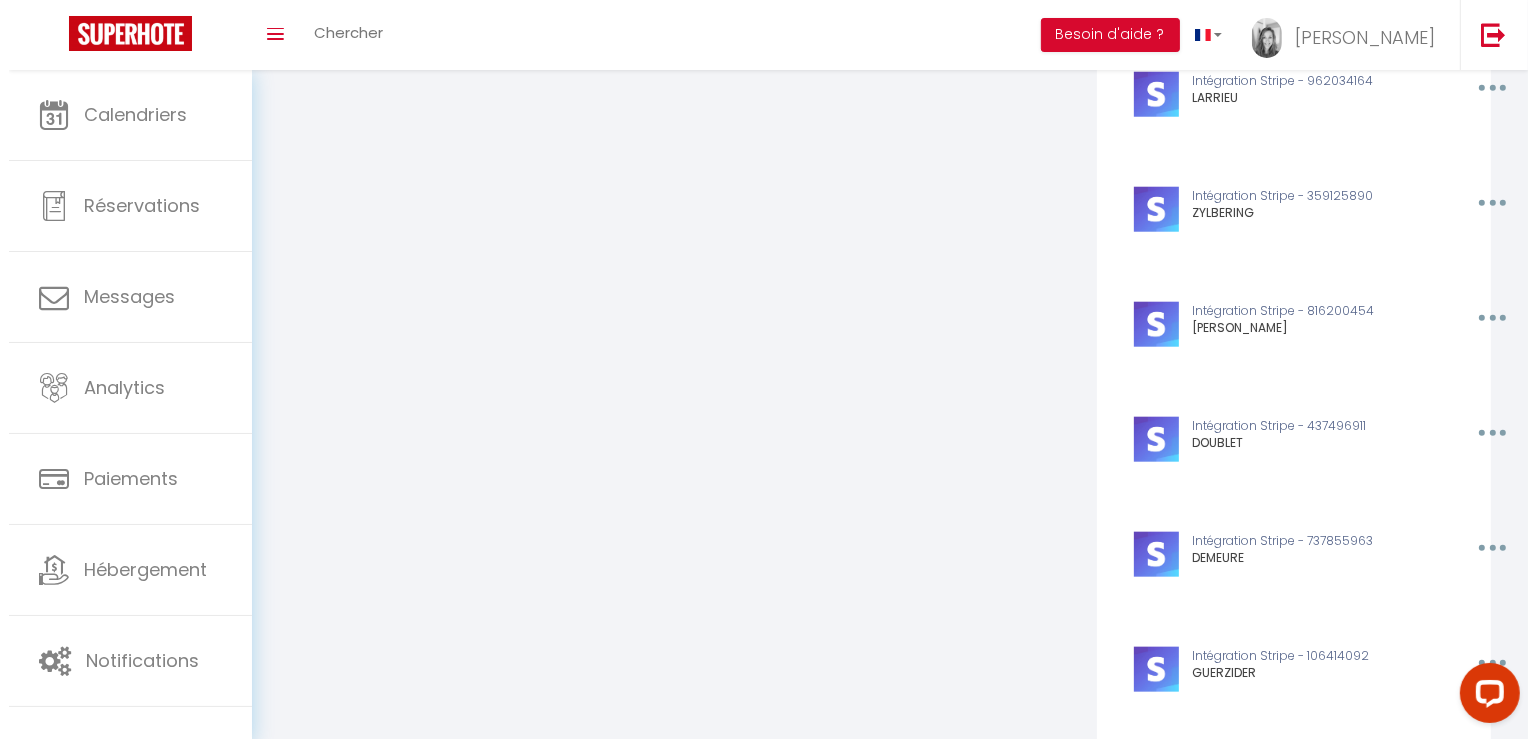 scroll, scrollTop: 2504, scrollLeft: 0, axis: vertical 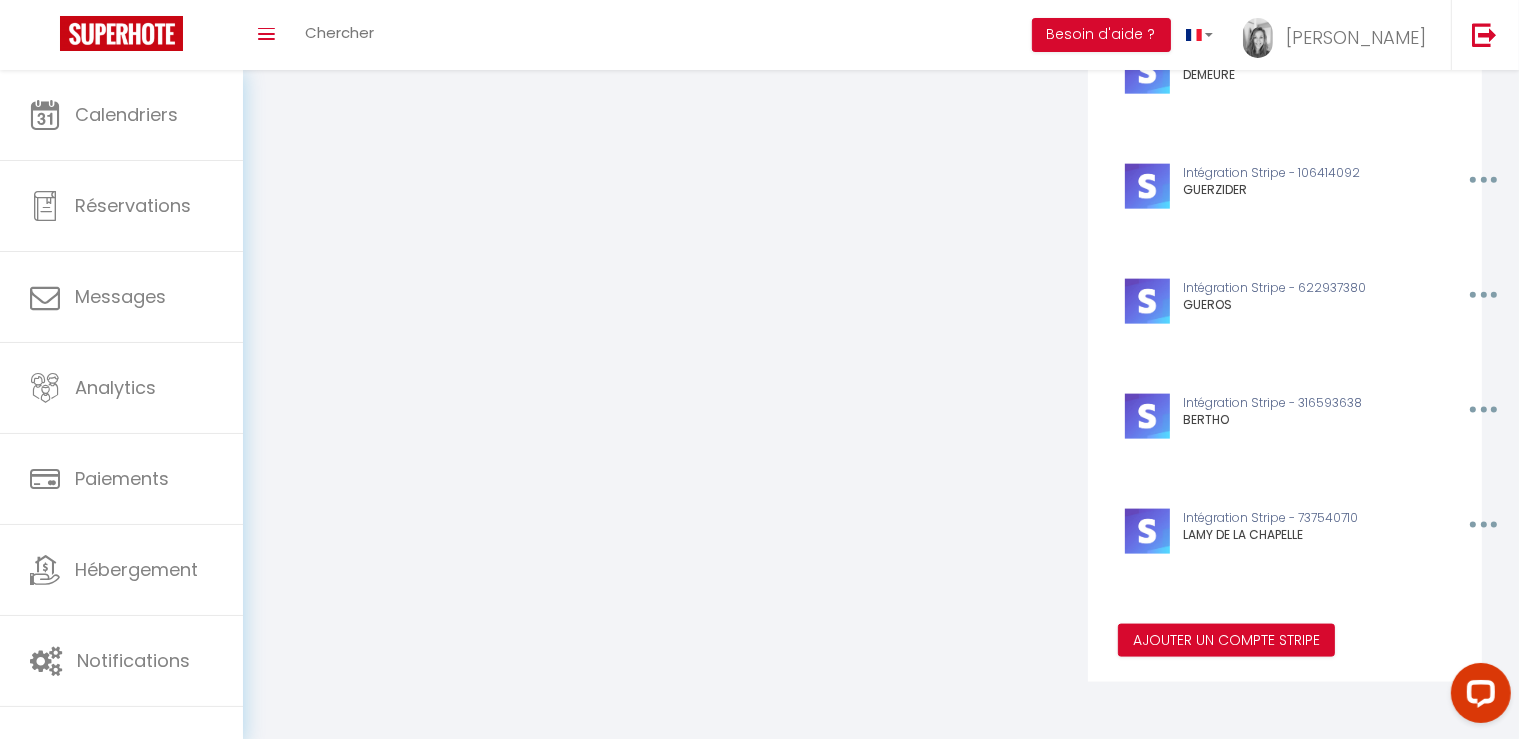 click at bounding box center (1481, -1775) 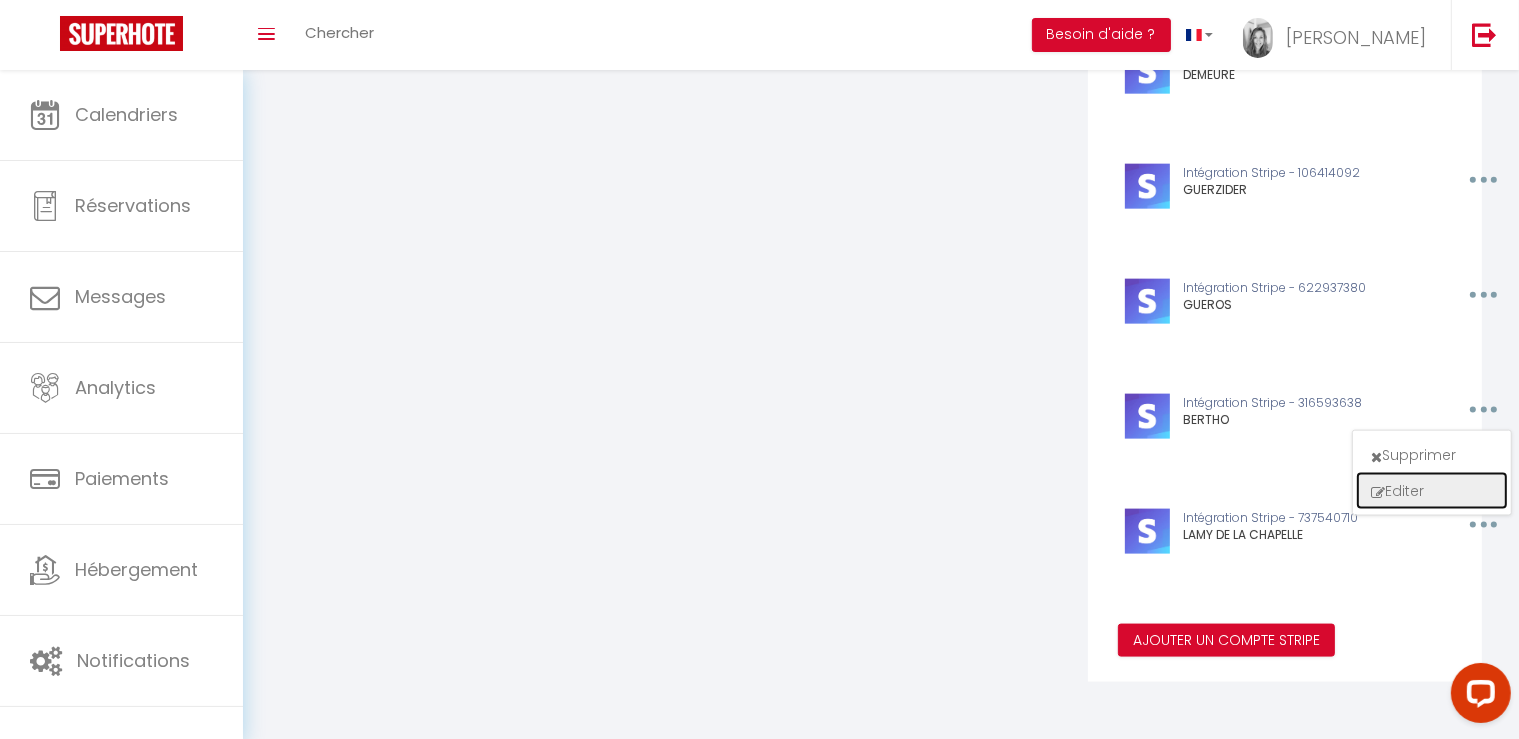 click on "Editer" at bounding box center (1432, 491) 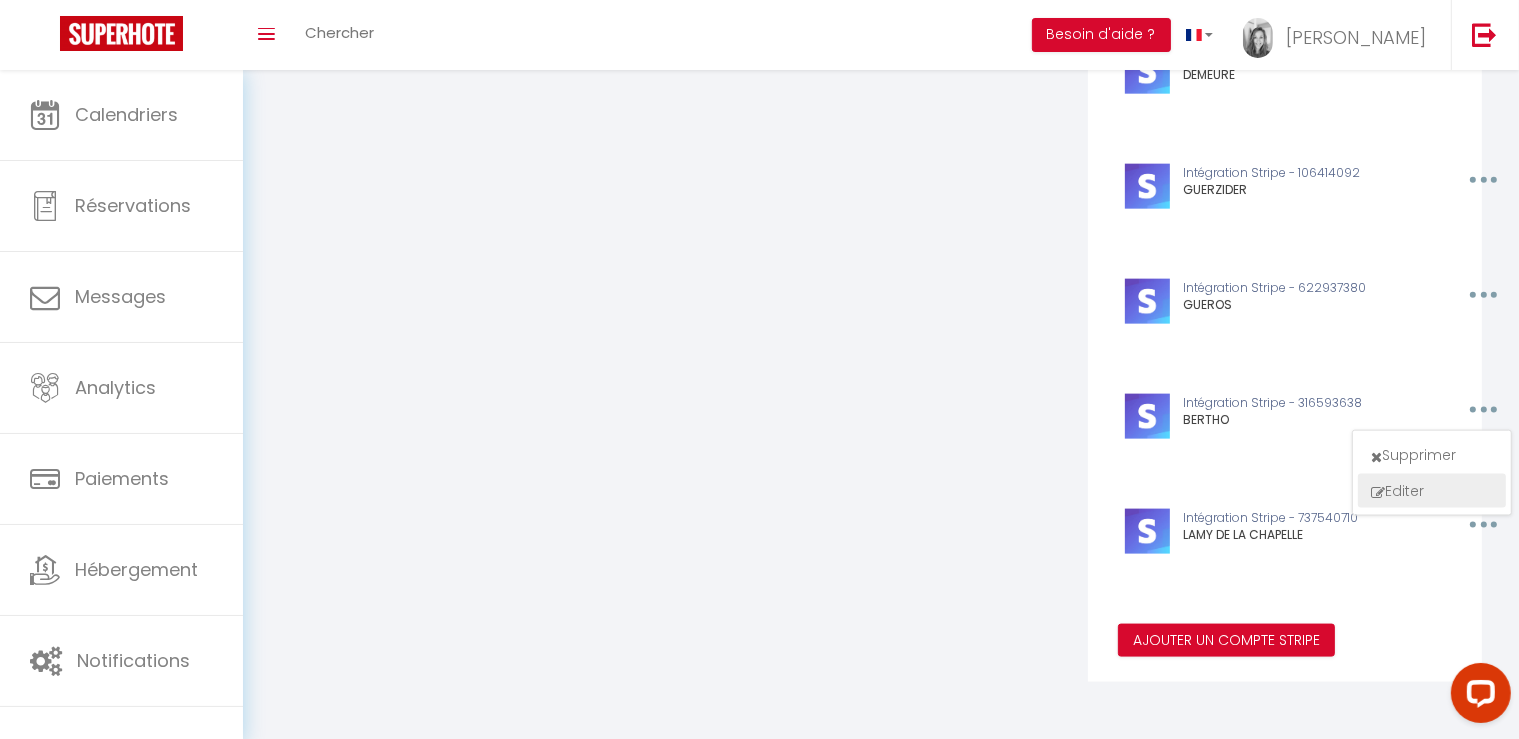 type on "BERTHO" 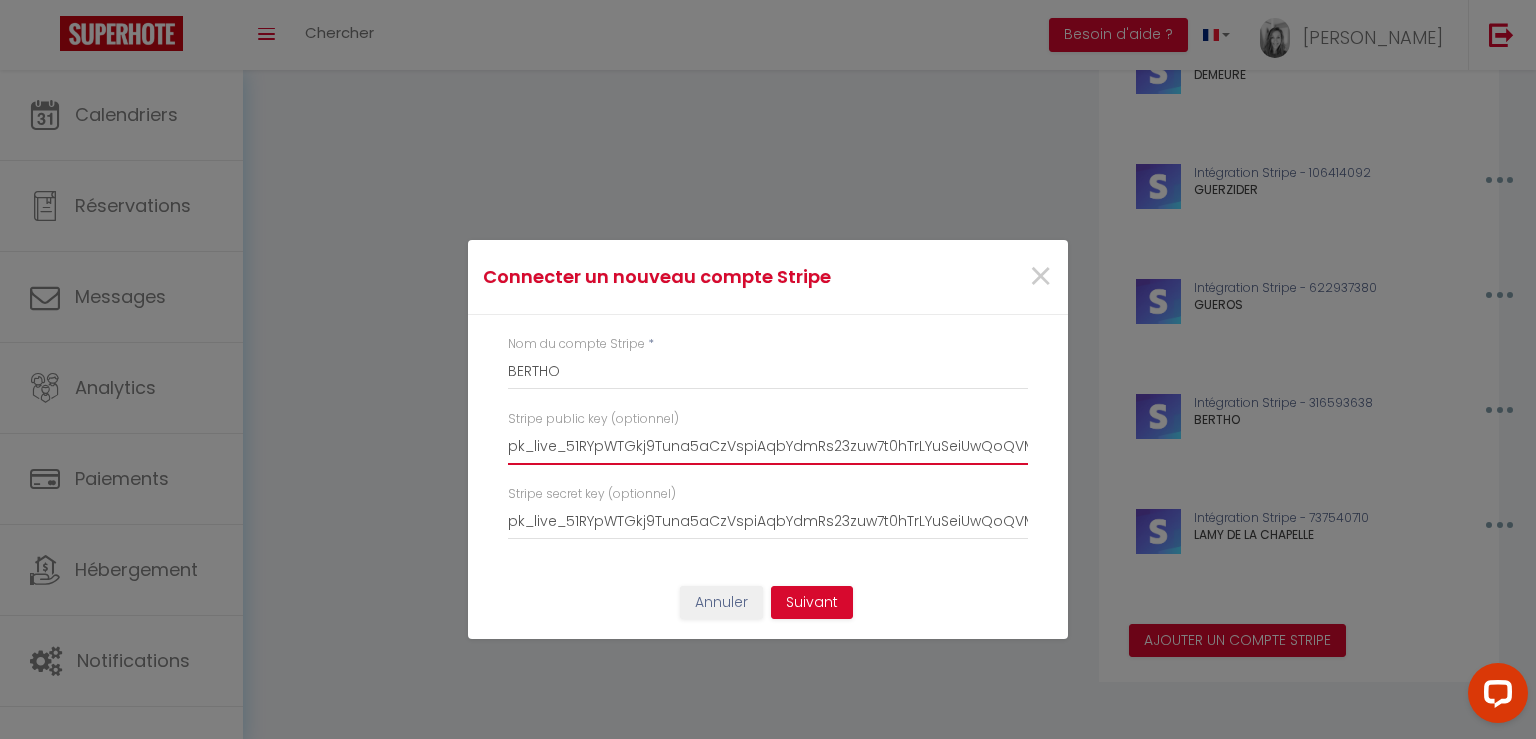 click on "pk_live_51RYpWTGkj9Tuna5aCzVspiAqbYdmRs23zuw7t0hTrLYuSeiUwQoQVMKovkHGwug1x0n6ZXFV9Yfg7isF0sTq49j100FWqwUtYc" at bounding box center (768, 447) 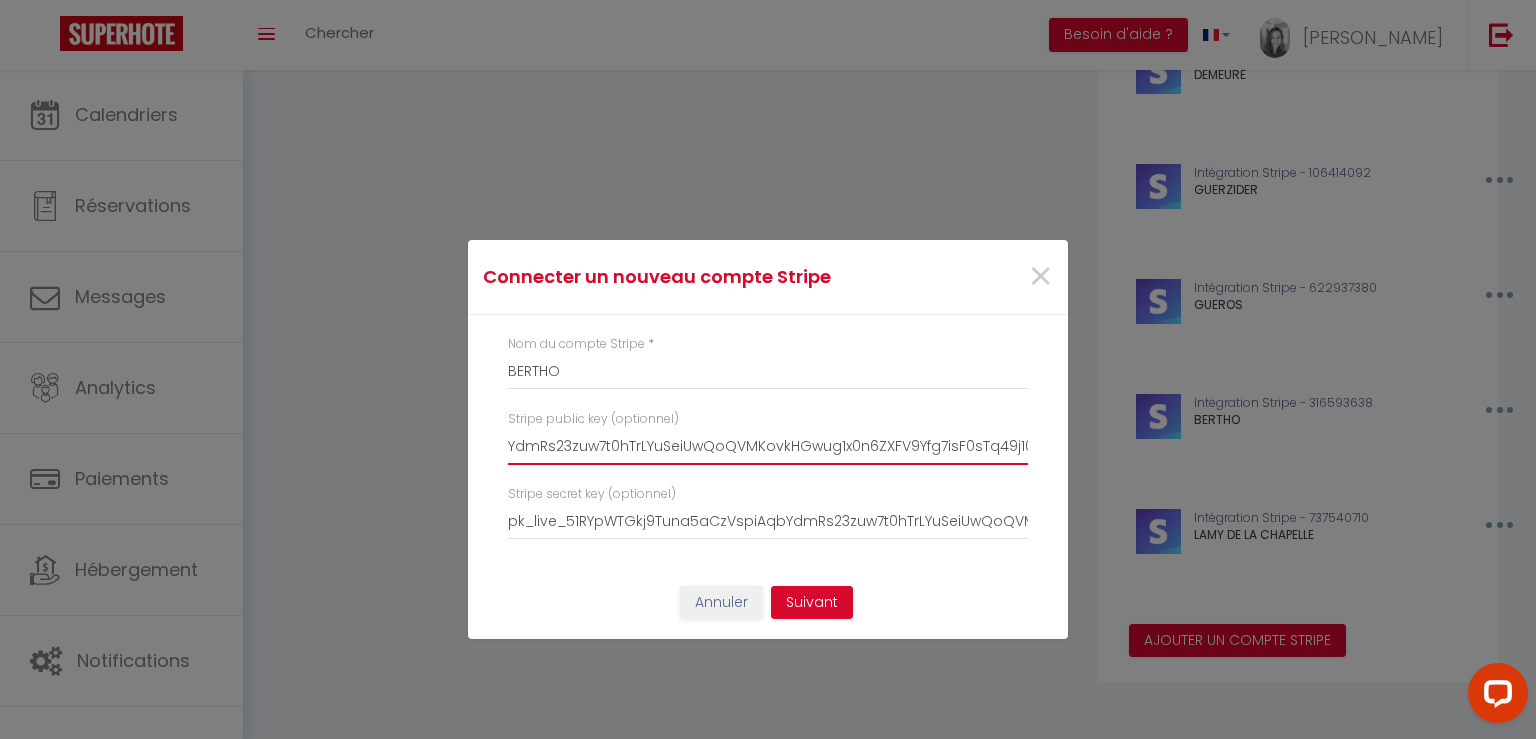 drag, startPoint x: 972, startPoint y: 449, endPoint x: 214, endPoint y: 458, distance: 758.0534 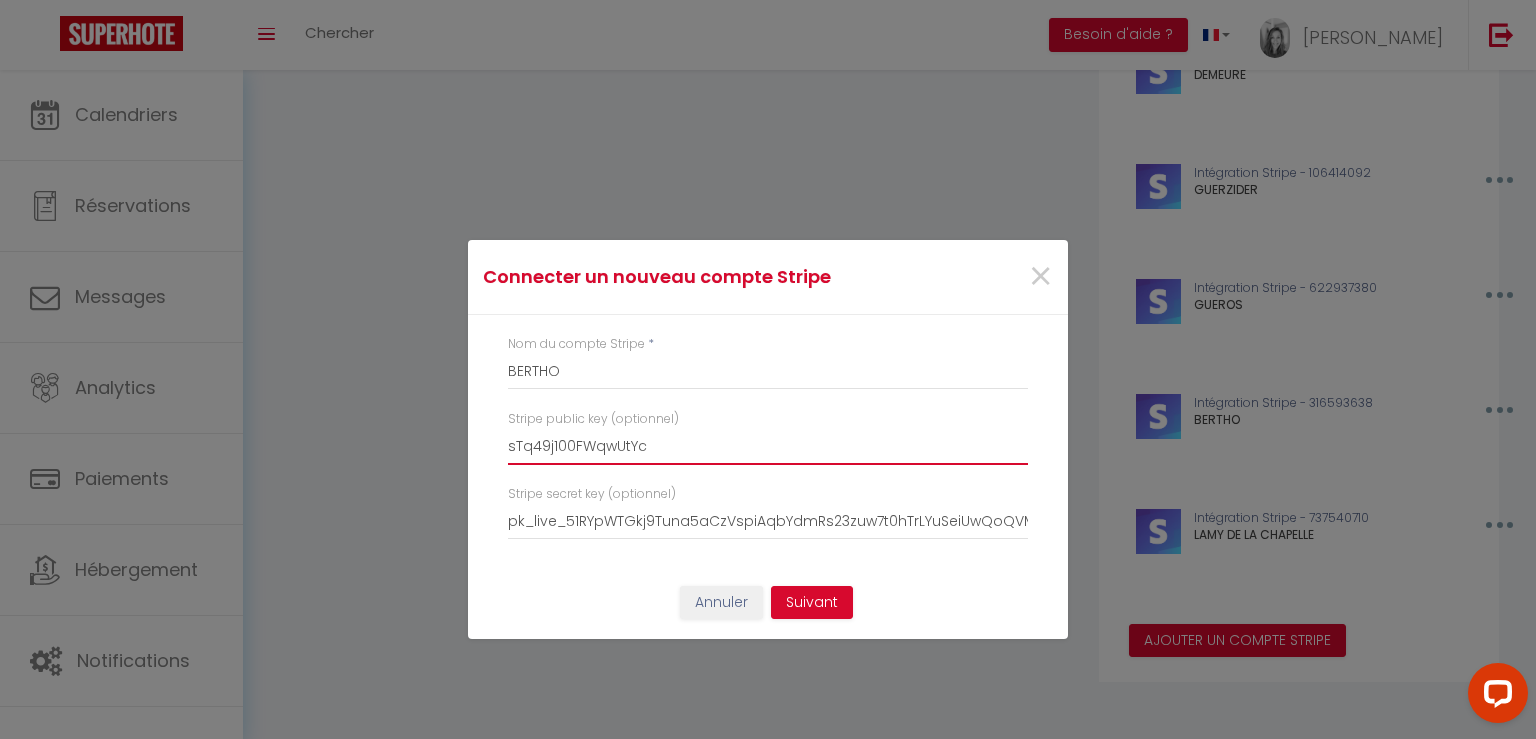 drag, startPoint x: 760, startPoint y: 449, endPoint x: 211, endPoint y: 450, distance: 549.0009 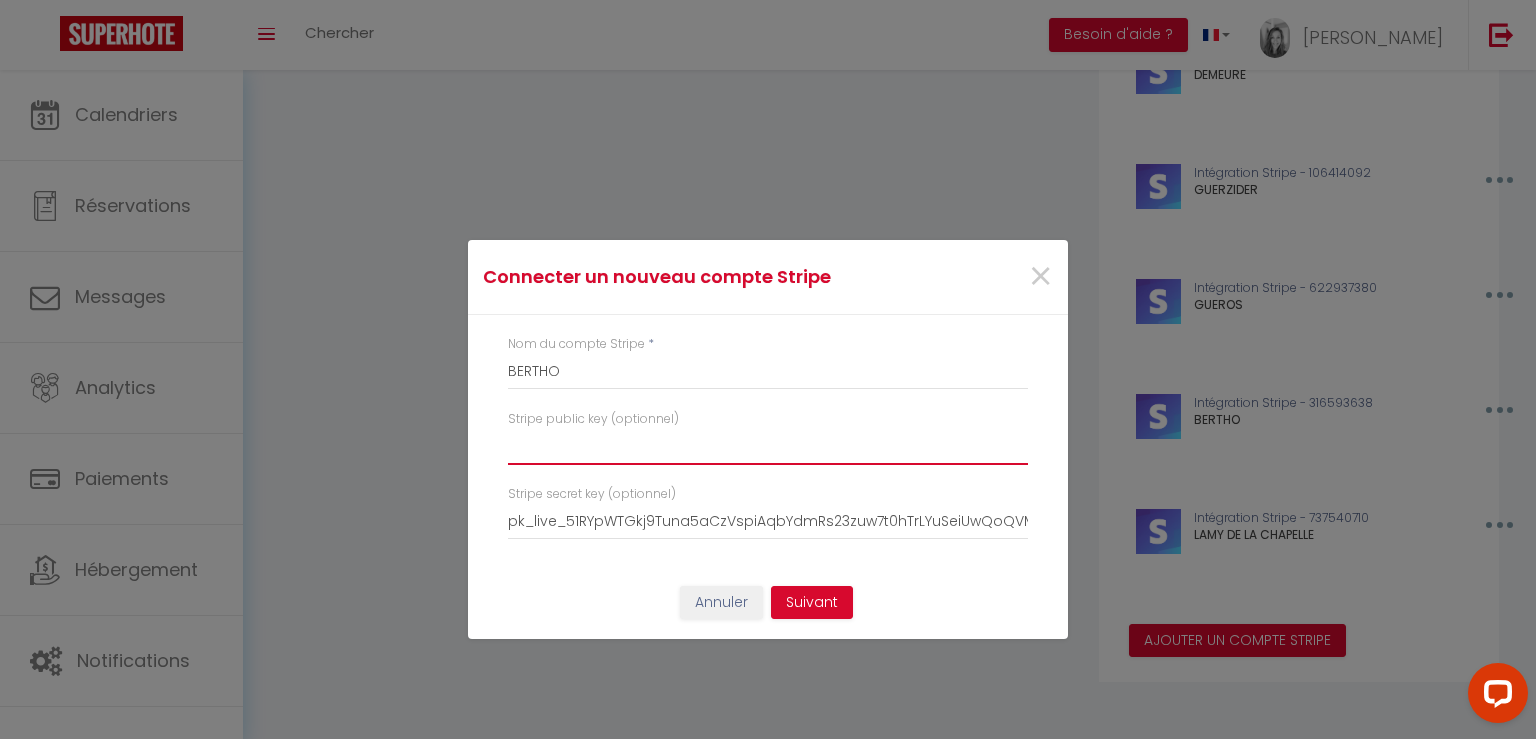 type 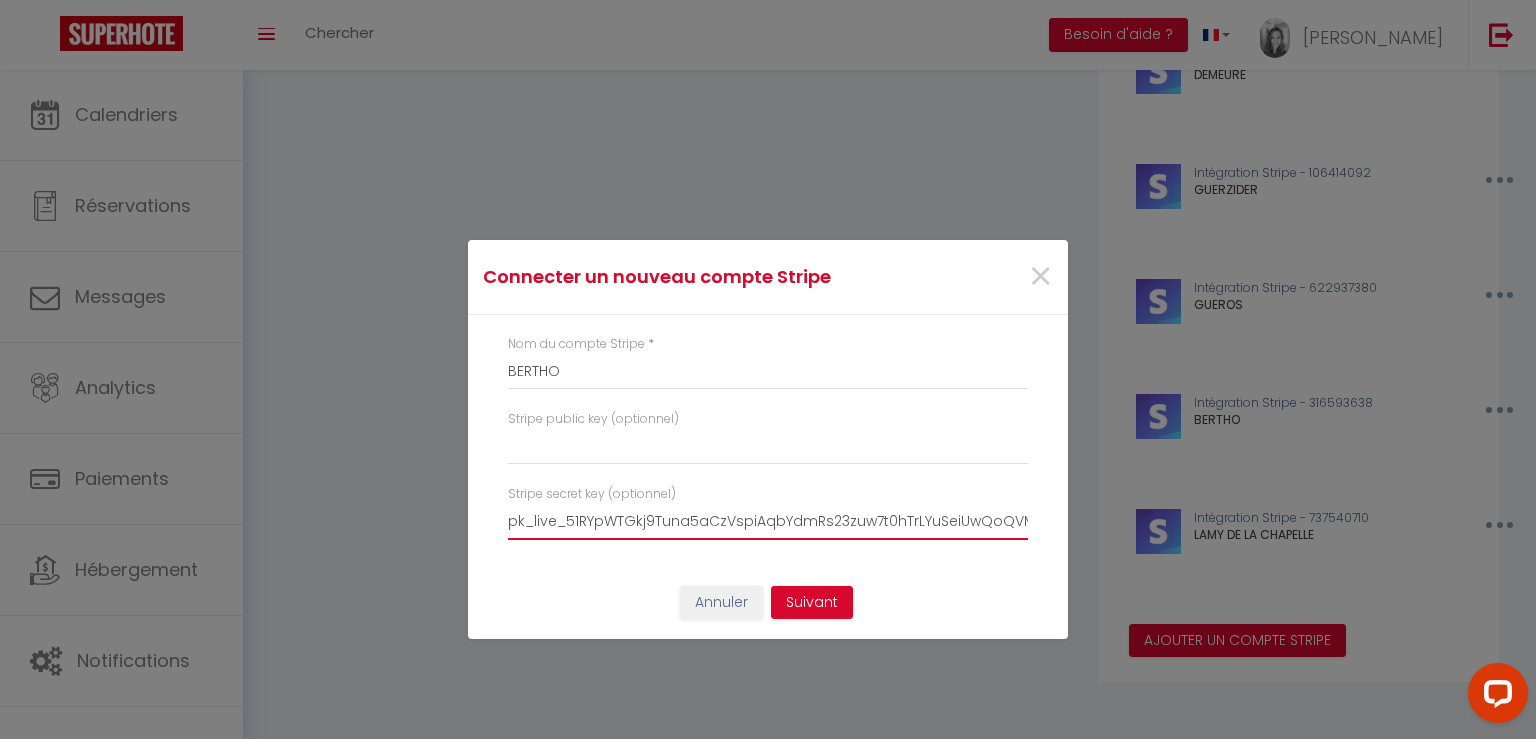 drag, startPoint x: 997, startPoint y: 514, endPoint x: 476, endPoint y: 516, distance: 521.00385 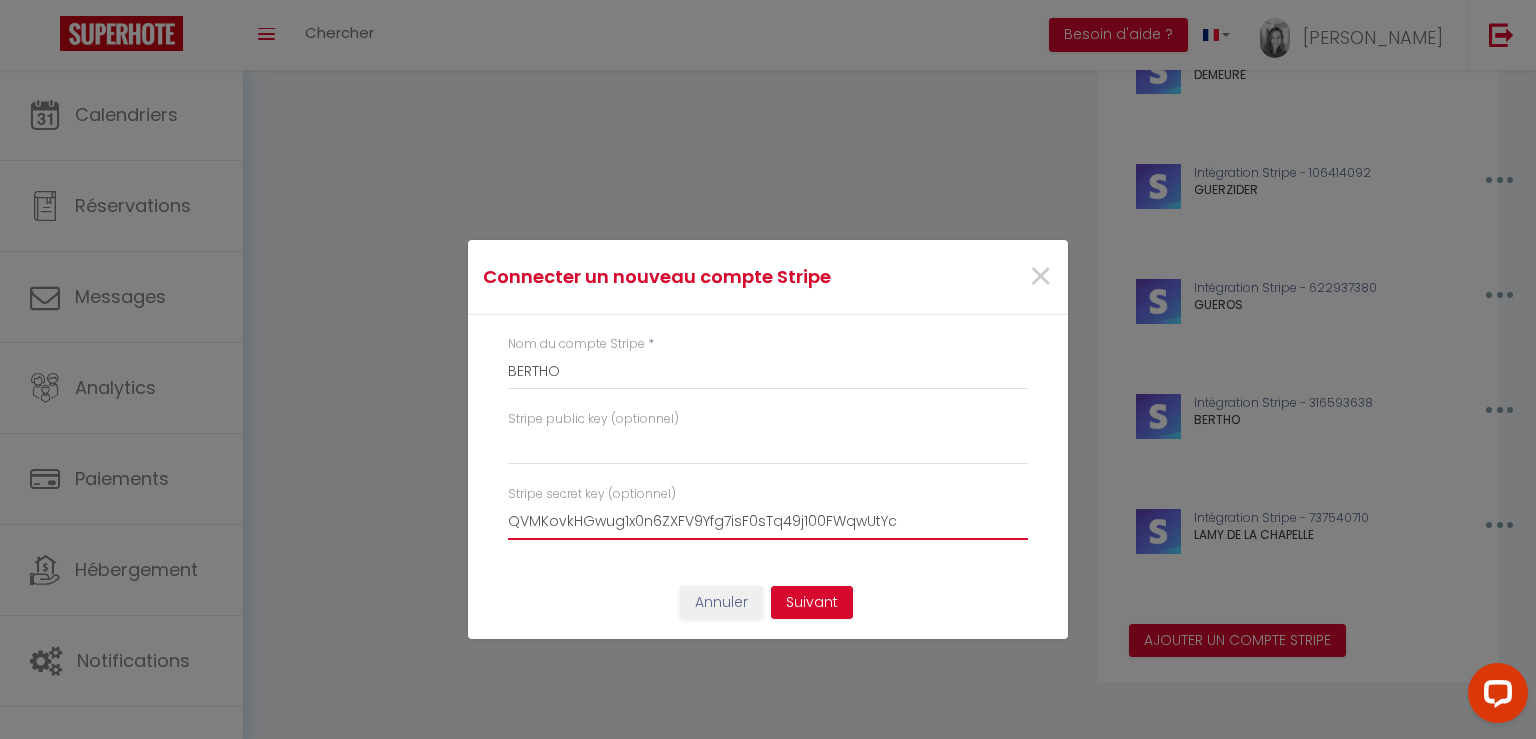 drag, startPoint x: 930, startPoint y: 518, endPoint x: 355, endPoint y: 528, distance: 575.087 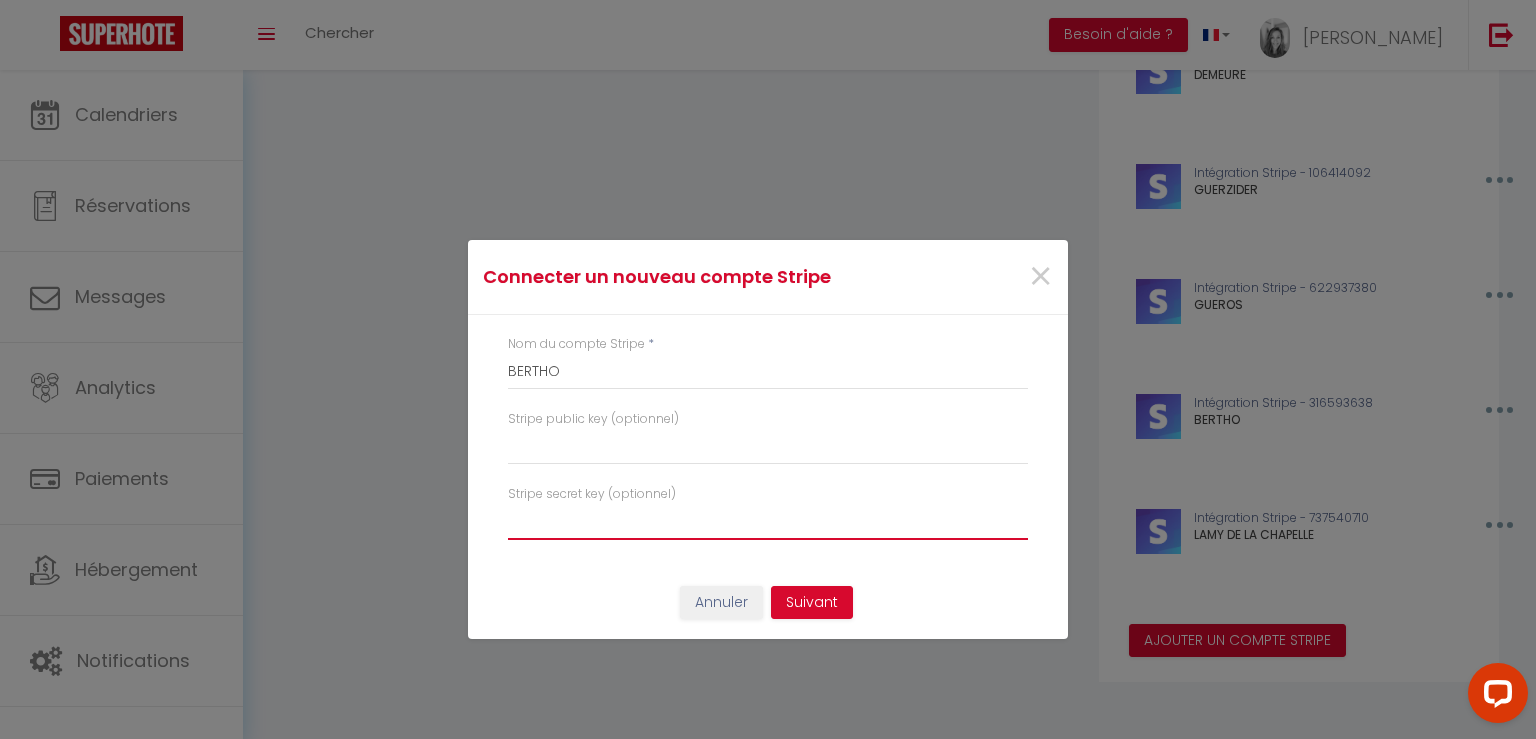 type 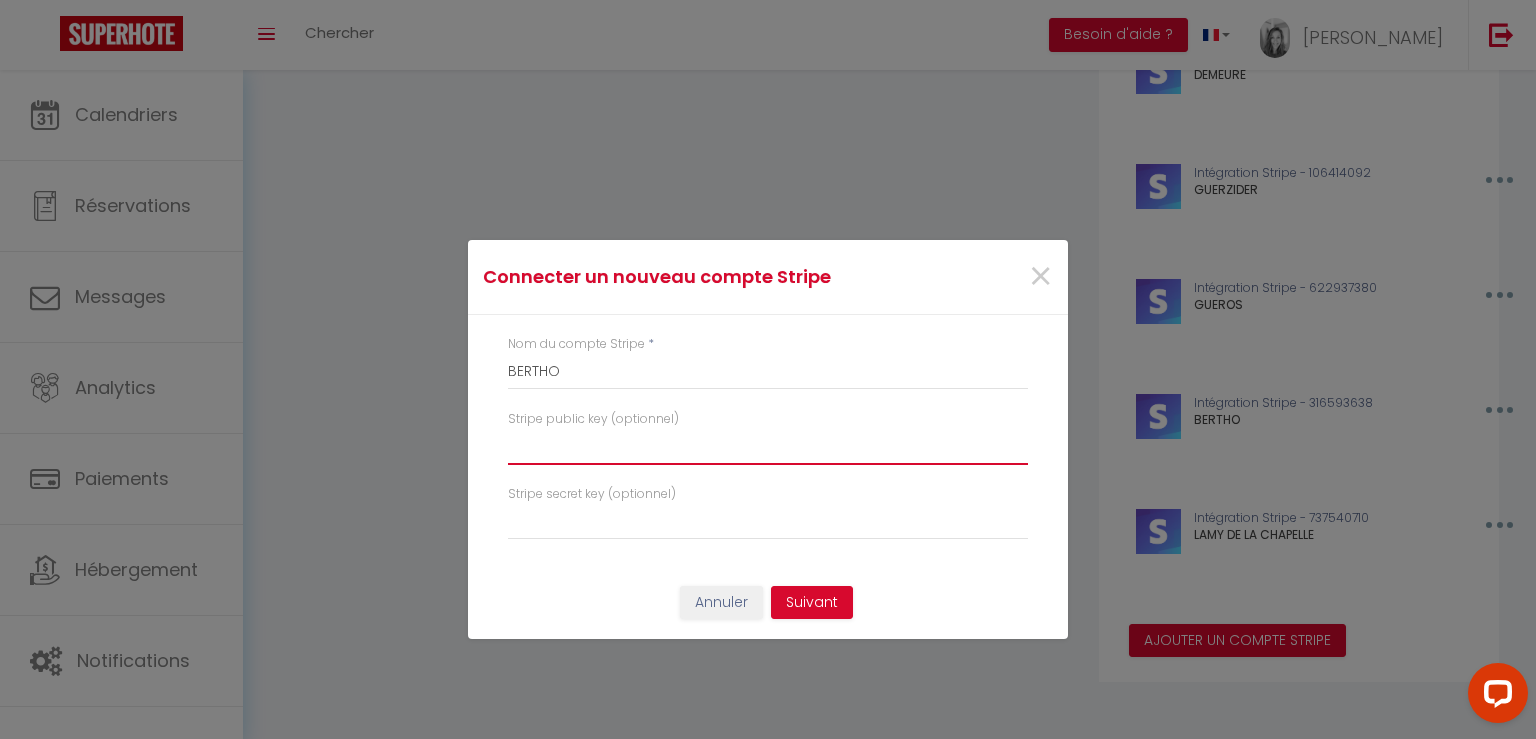 click at bounding box center [768, 447] 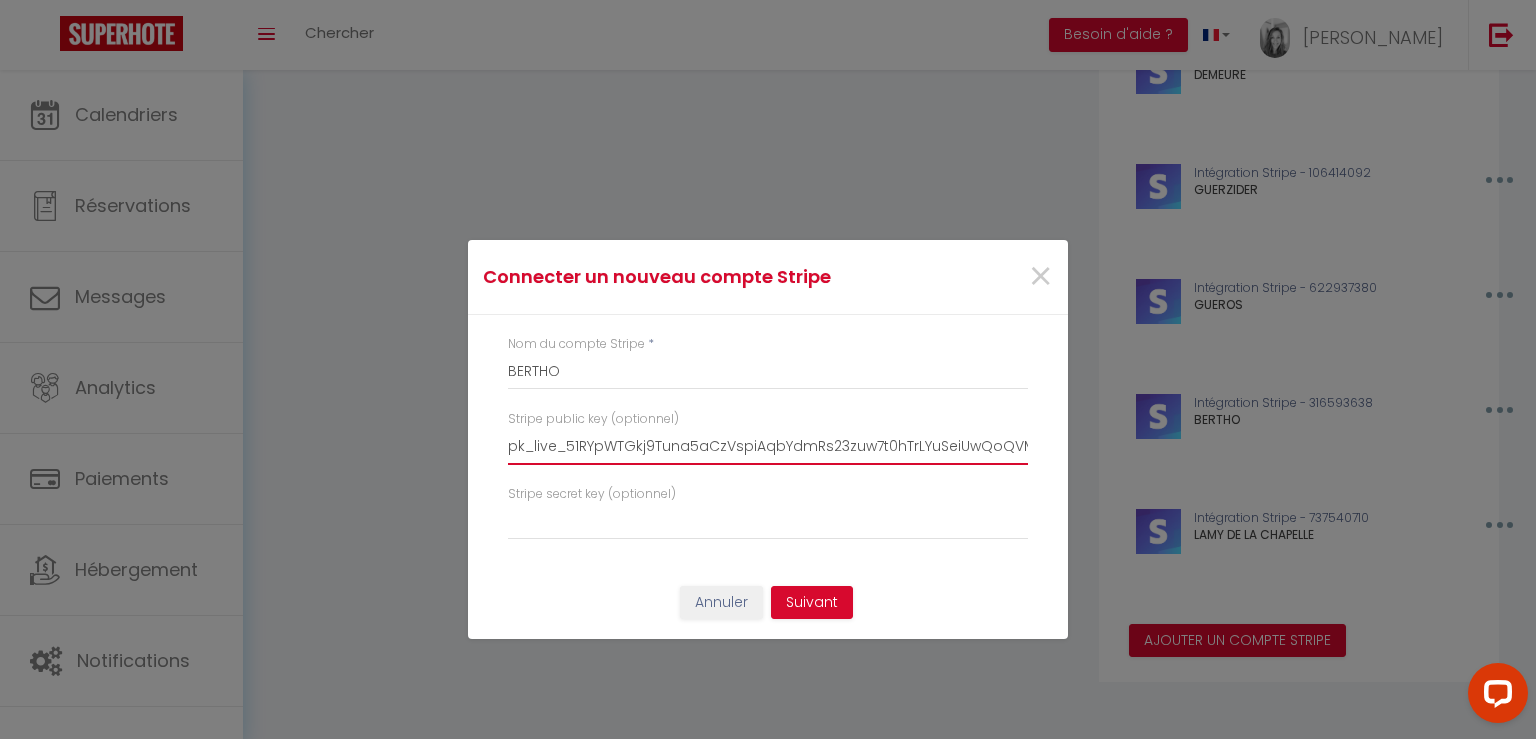 scroll, scrollTop: 0, scrollLeft: 352, axis: horizontal 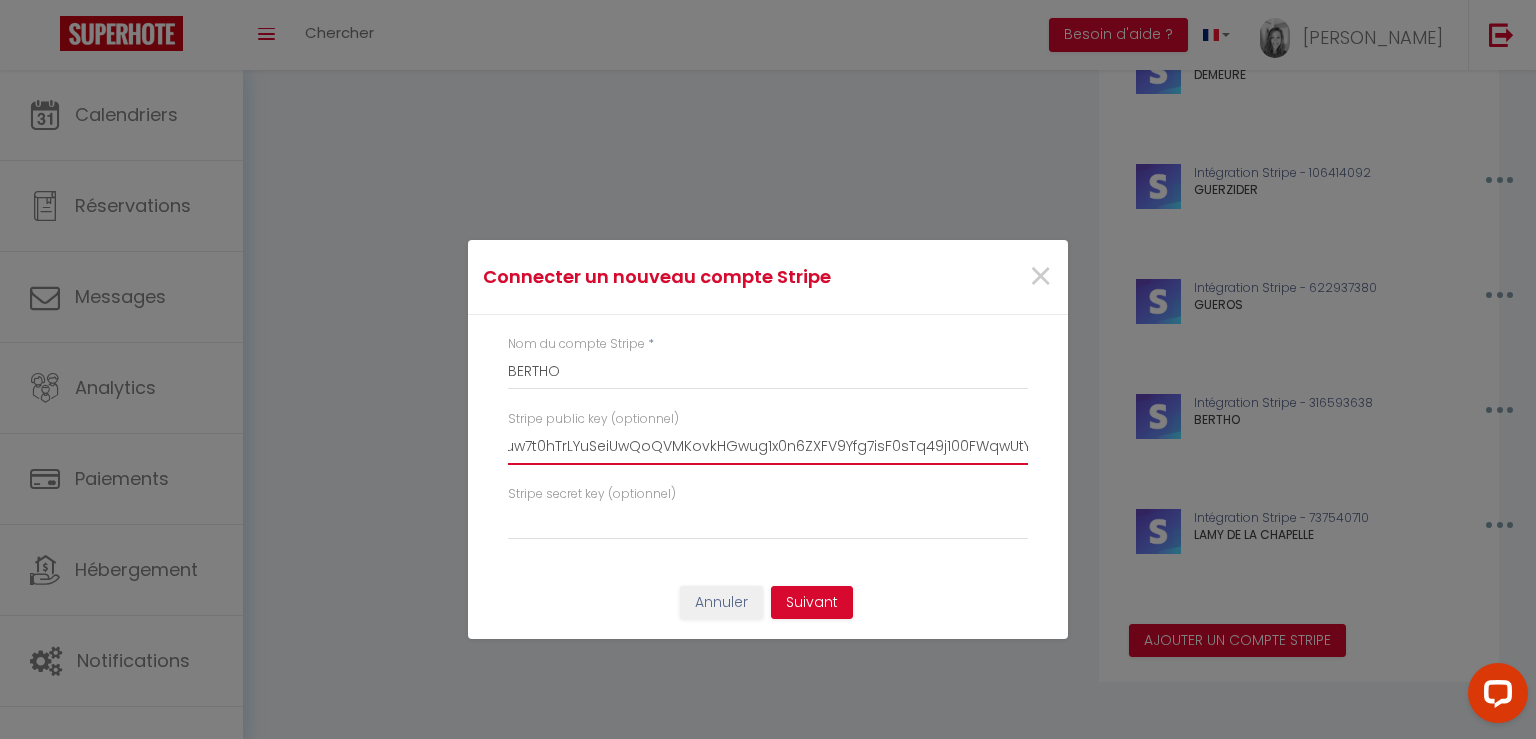 type on "pk_live_51RYpWTGkj9Tuna5aCzVspiAqbYdmRs23zuw7t0hTrLYuSeiUwQoQVMKovkHGwug1x0n6ZXFV9Yfg7isF0sTq49j100FWqwUtYc" 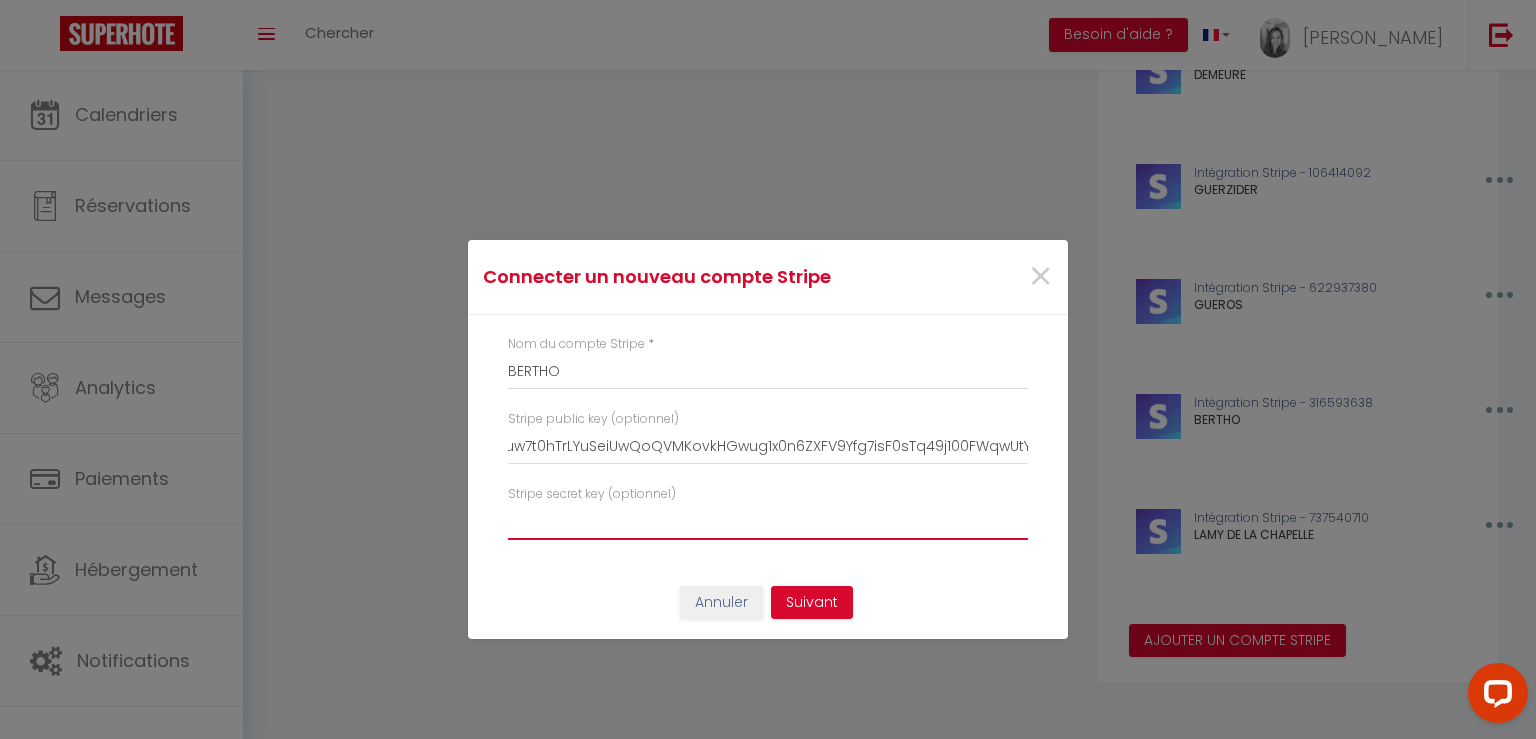 click at bounding box center [768, 522] 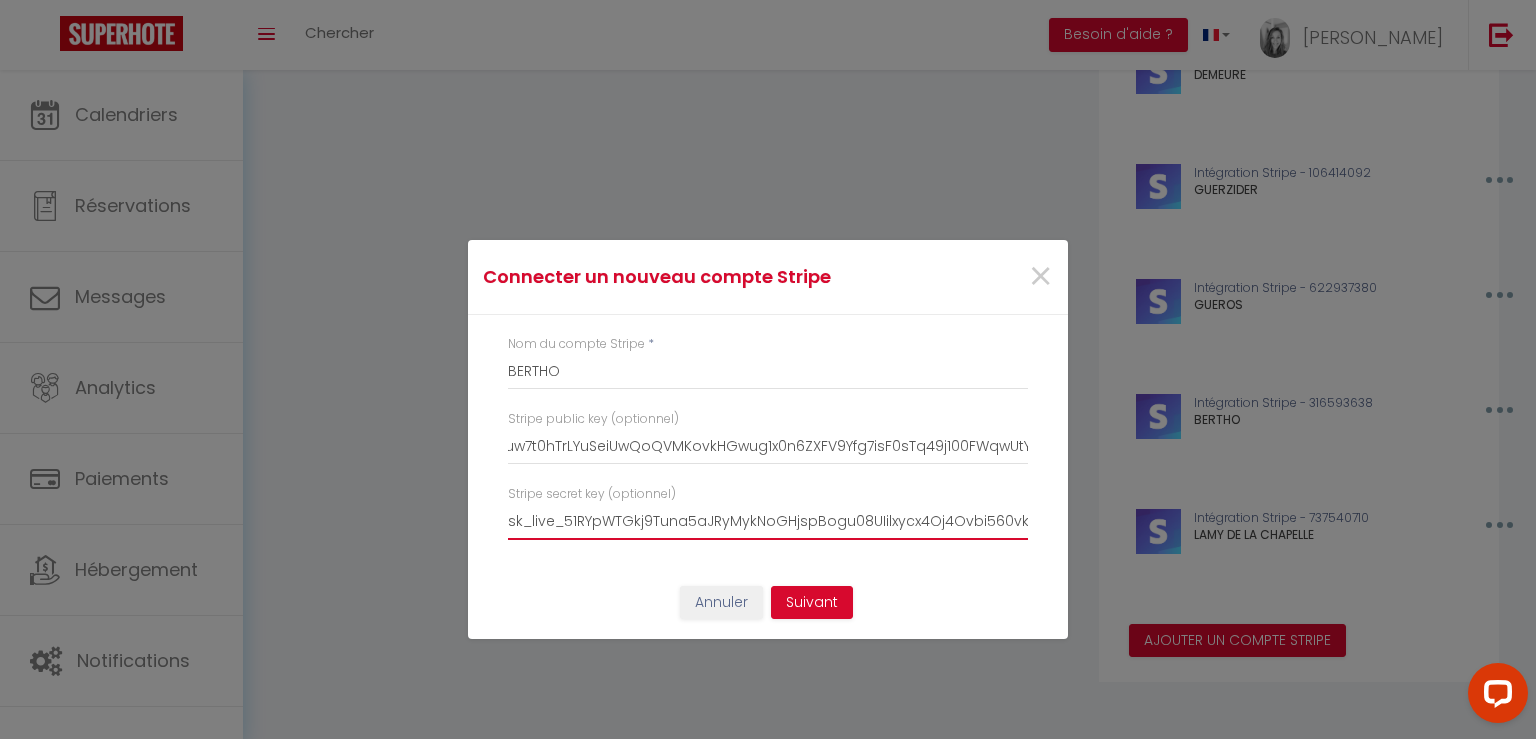 scroll, scrollTop: 0, scrollLeft: 357, axis: horizontal 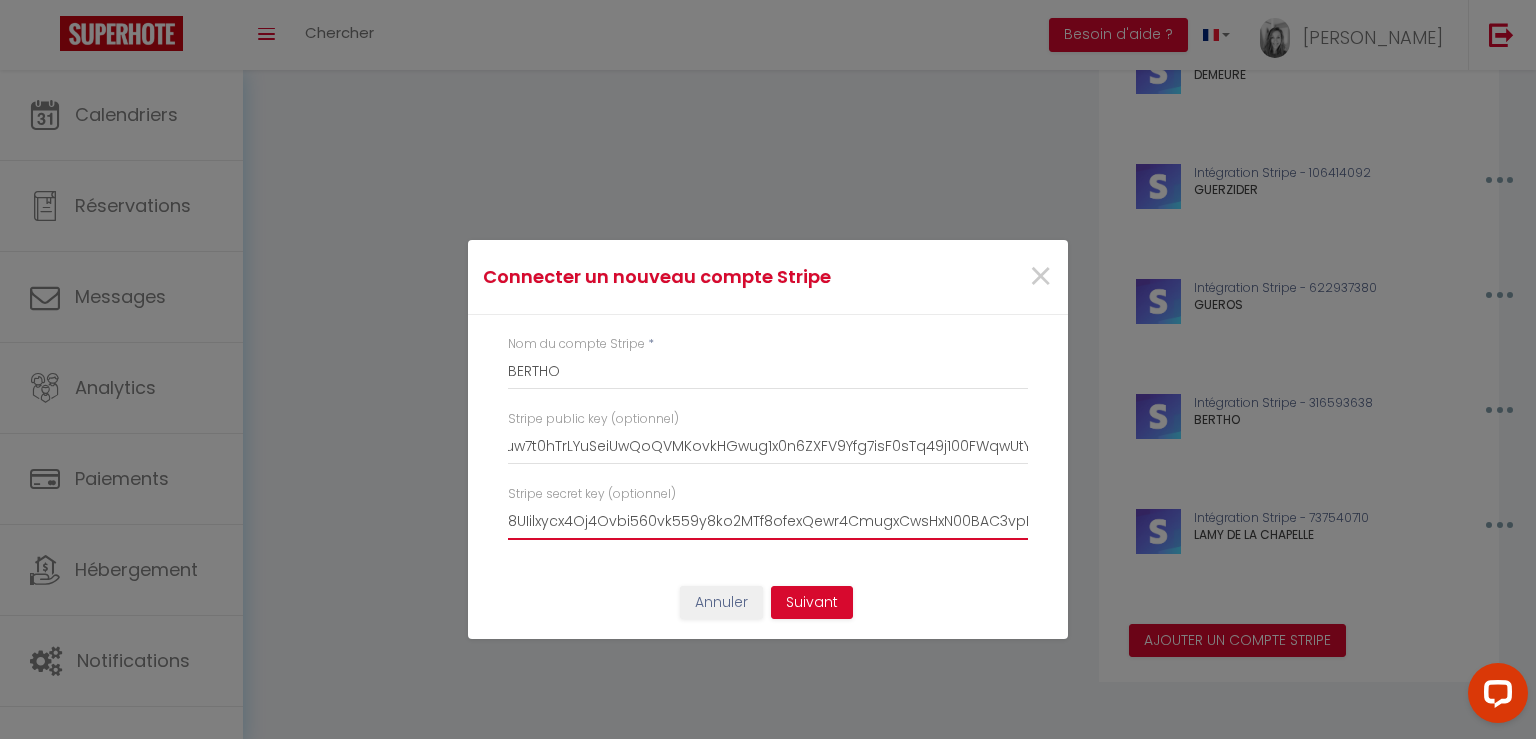 type on "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" 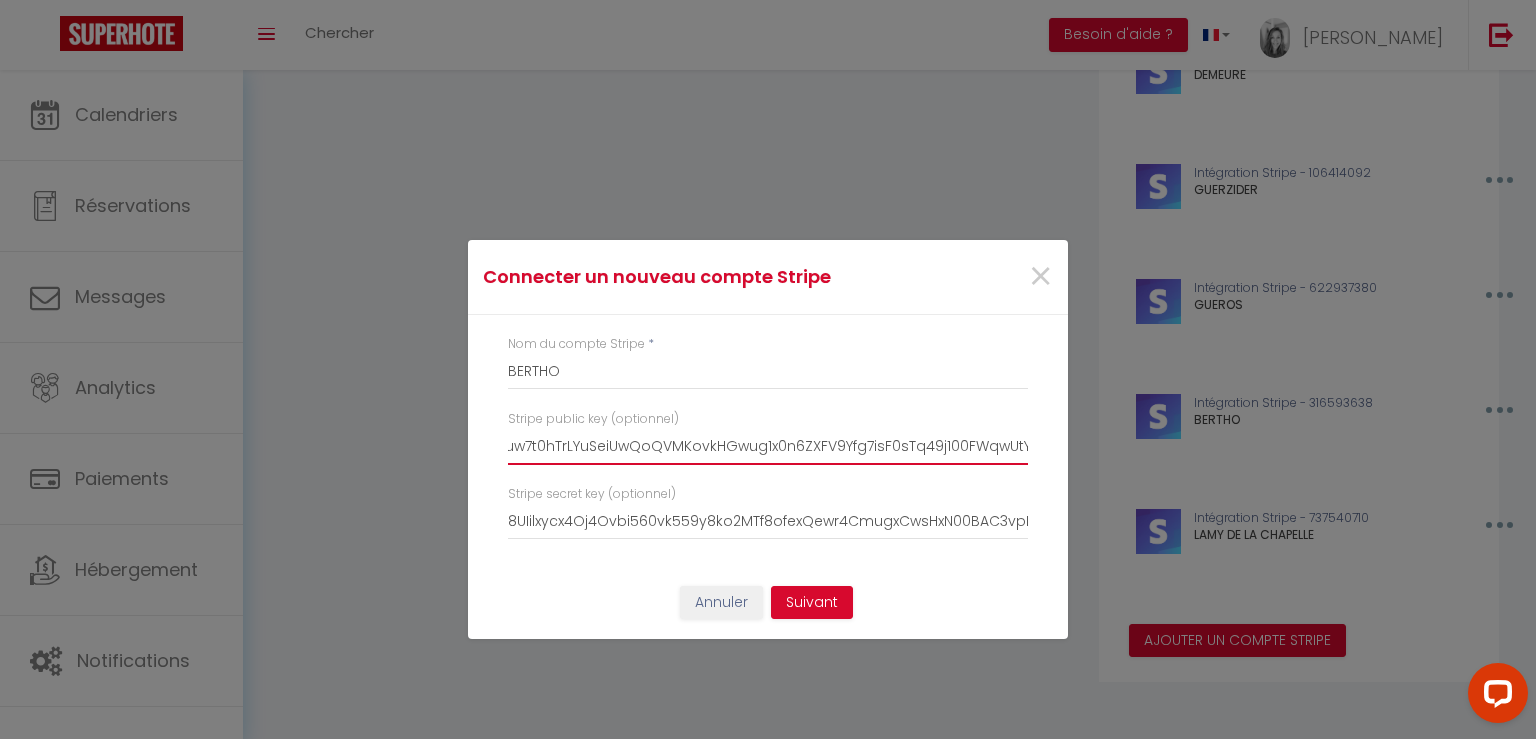 scroll, scrollTop: 0, scrollLeft: 0, axis: both 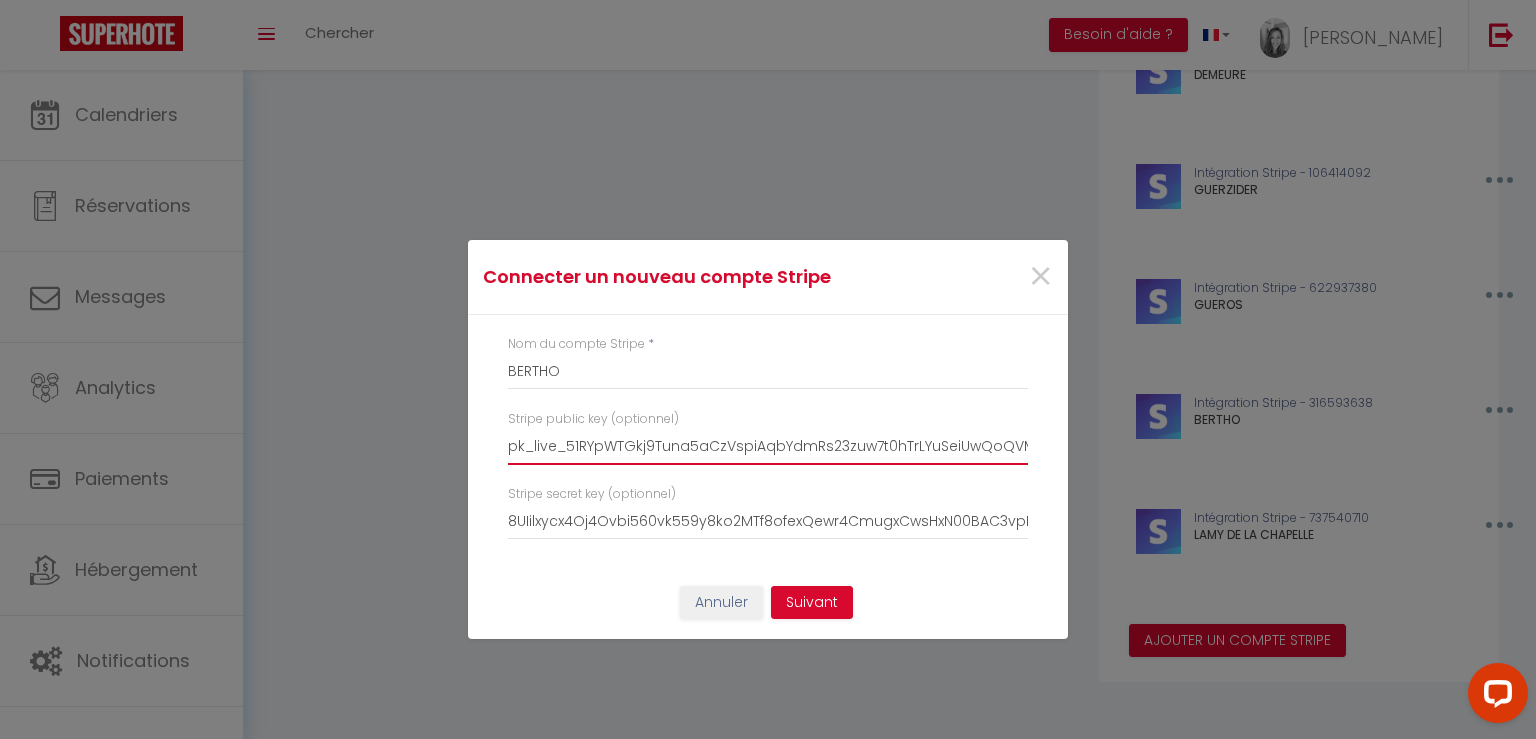 drag, startPoint x: 665, startPoint y: 449, endPoint x: 207, endPoint y: 452, distance: 458.00983 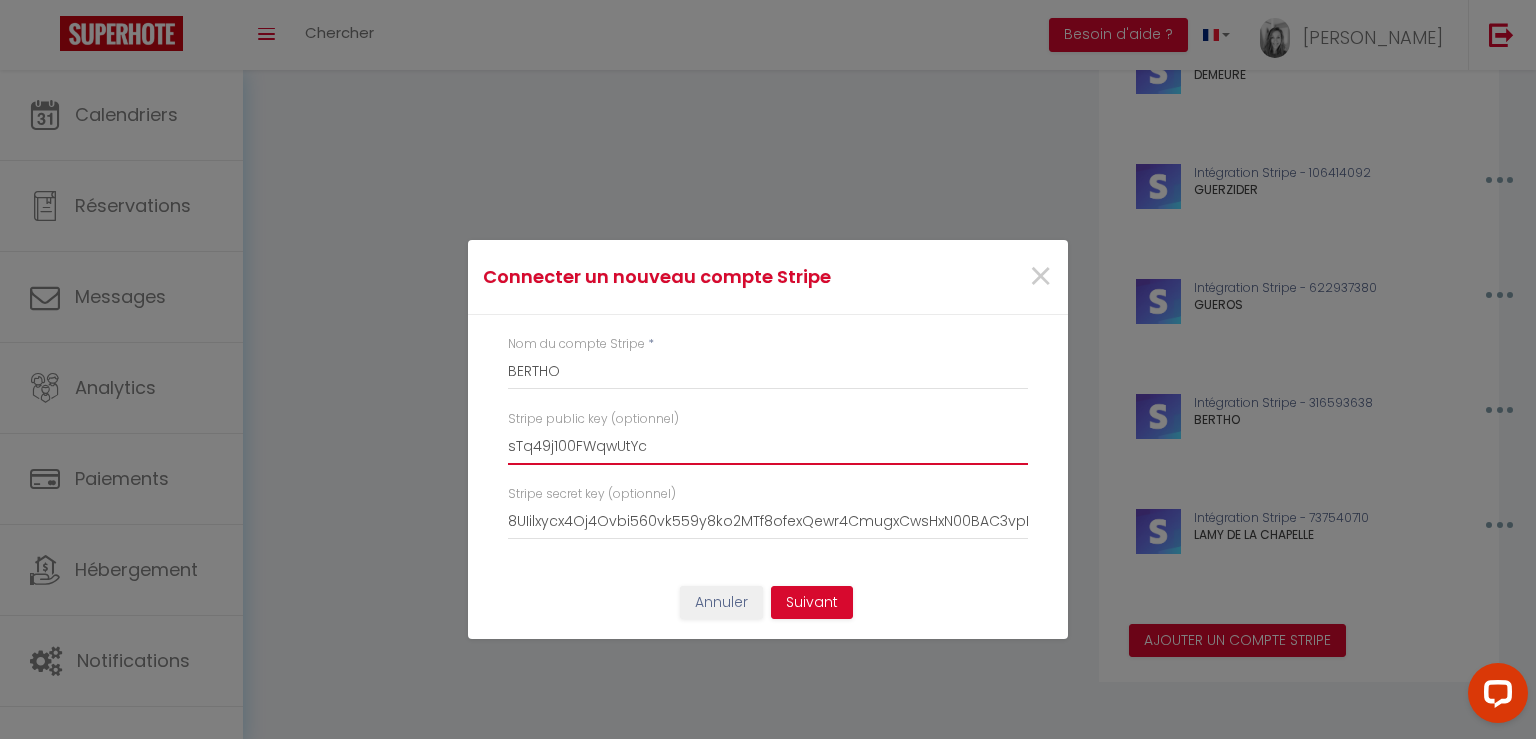 type on "sTq49j100FWqwUtYc" 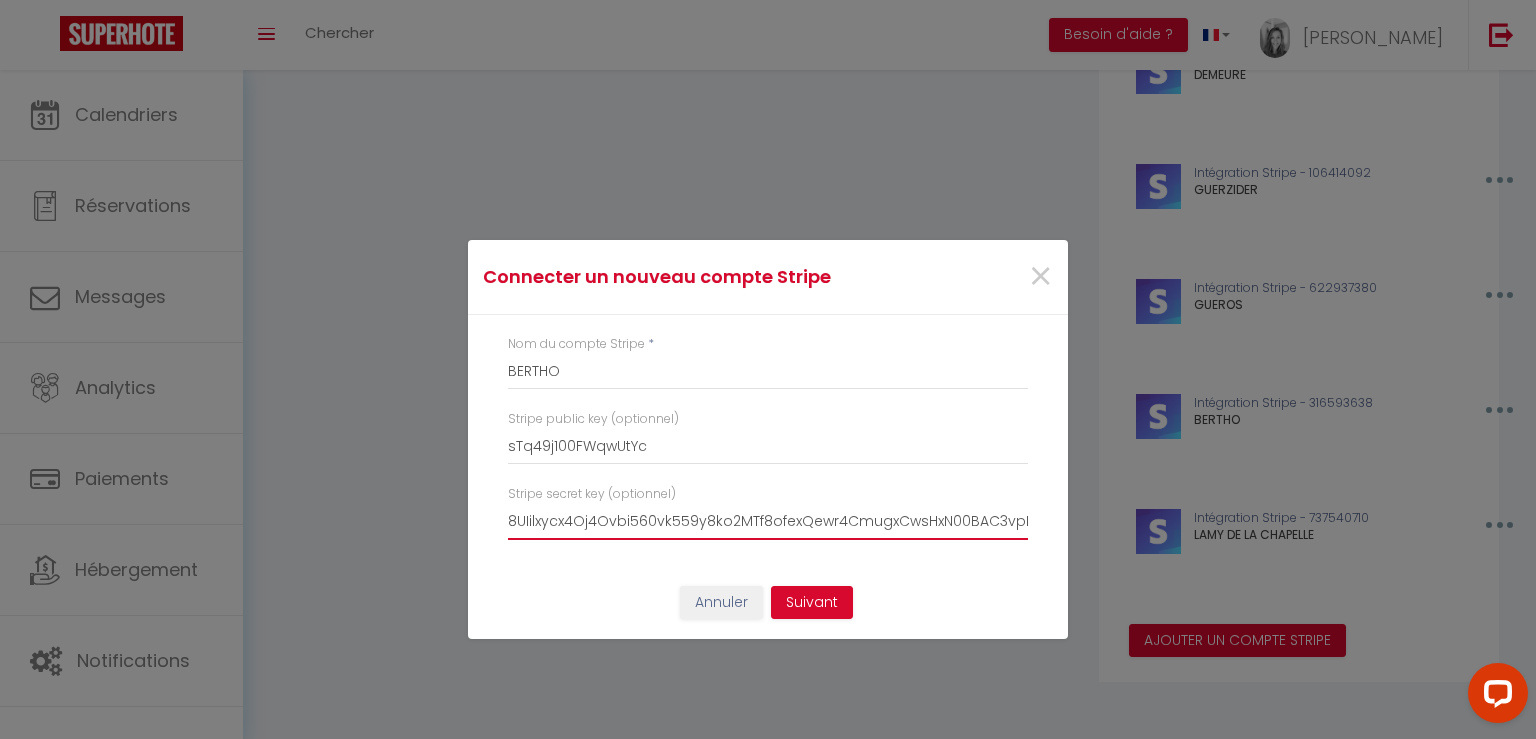 scroll, scrollTop: 0, scrollLeft: 0, axis: both 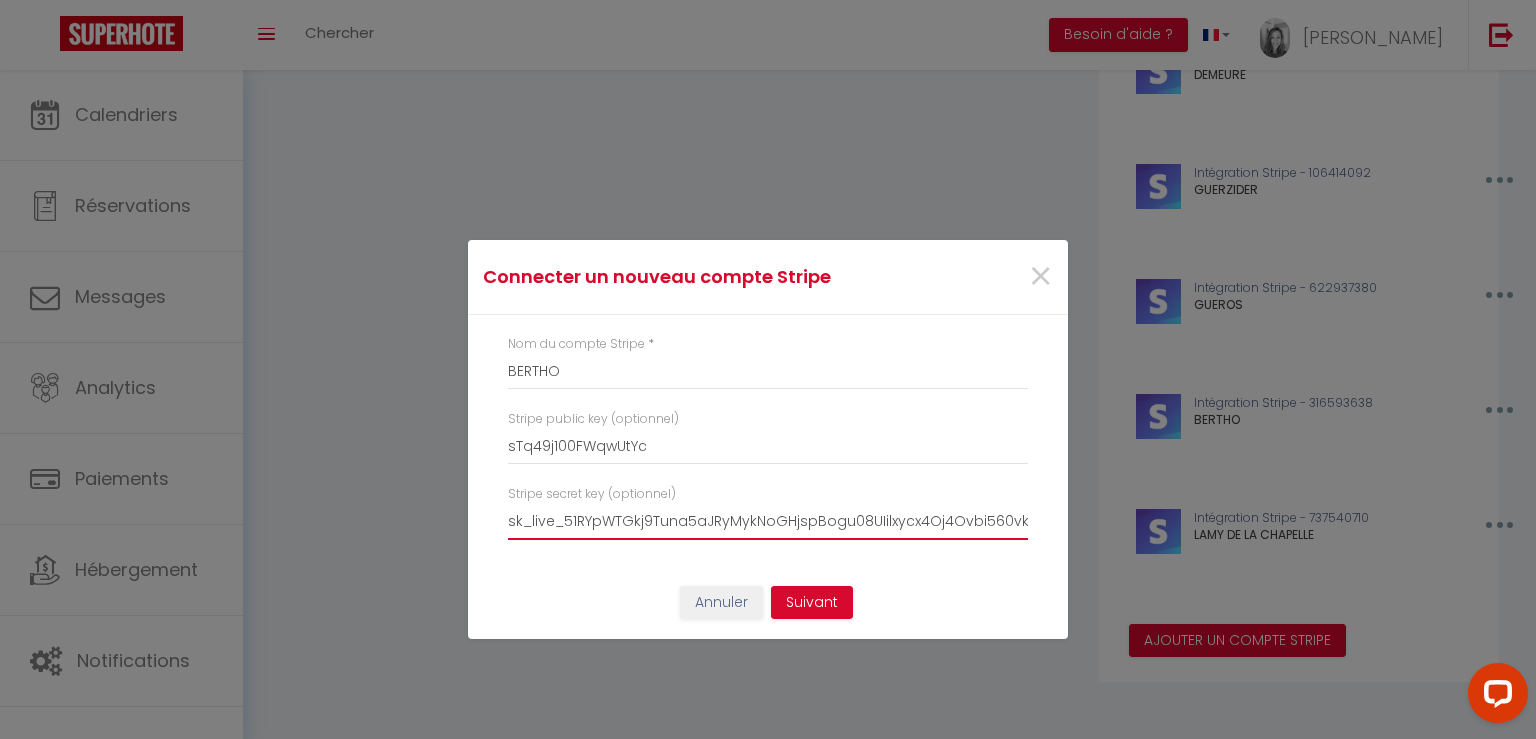 drag, startPoint x: 1020, startPoint y: 538, endPoint x: 359, endPoint y: 532, distance: 661.0272 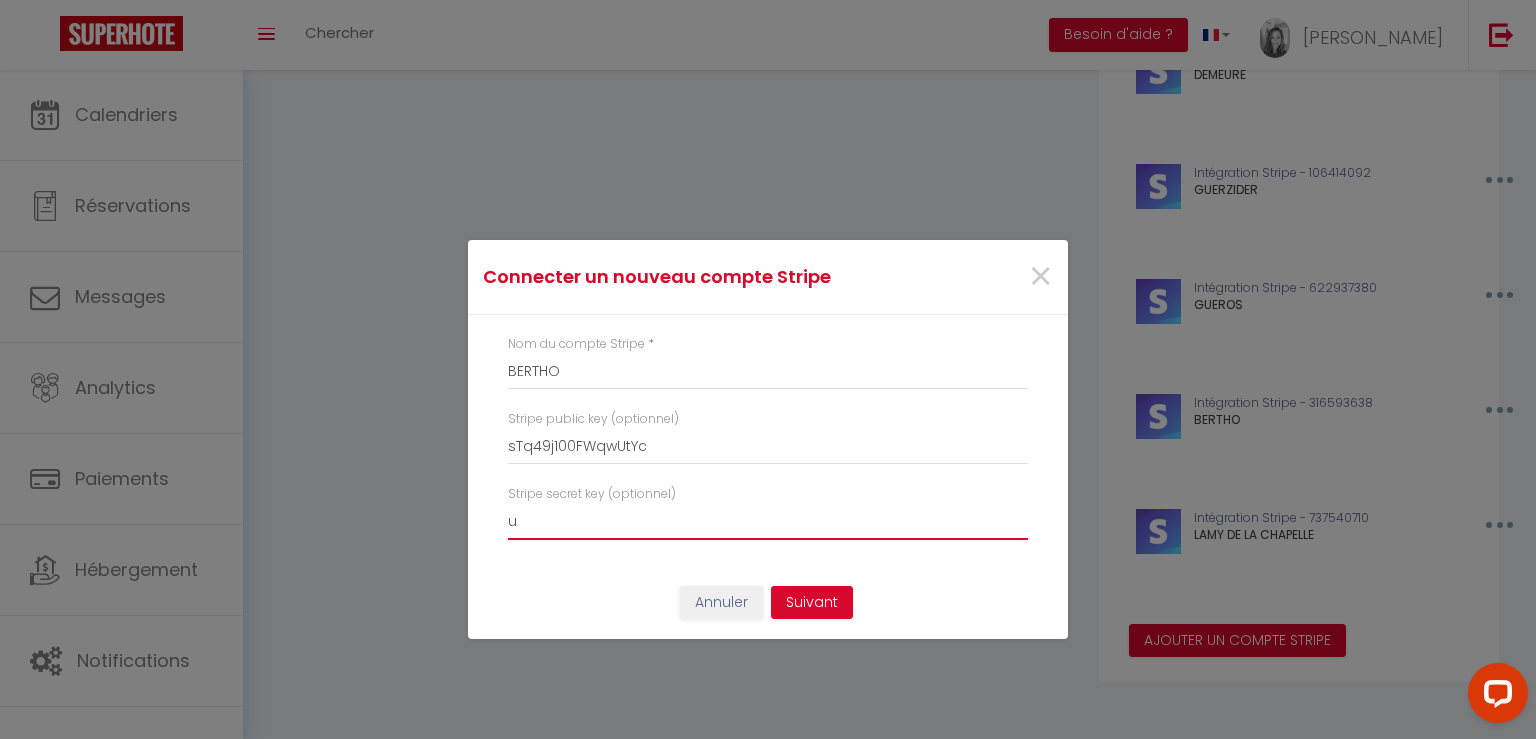 drag, startPoint x: 678, startPoint y: 509, endPoint x: 405, endPoint y: 506, distance: 273.01648 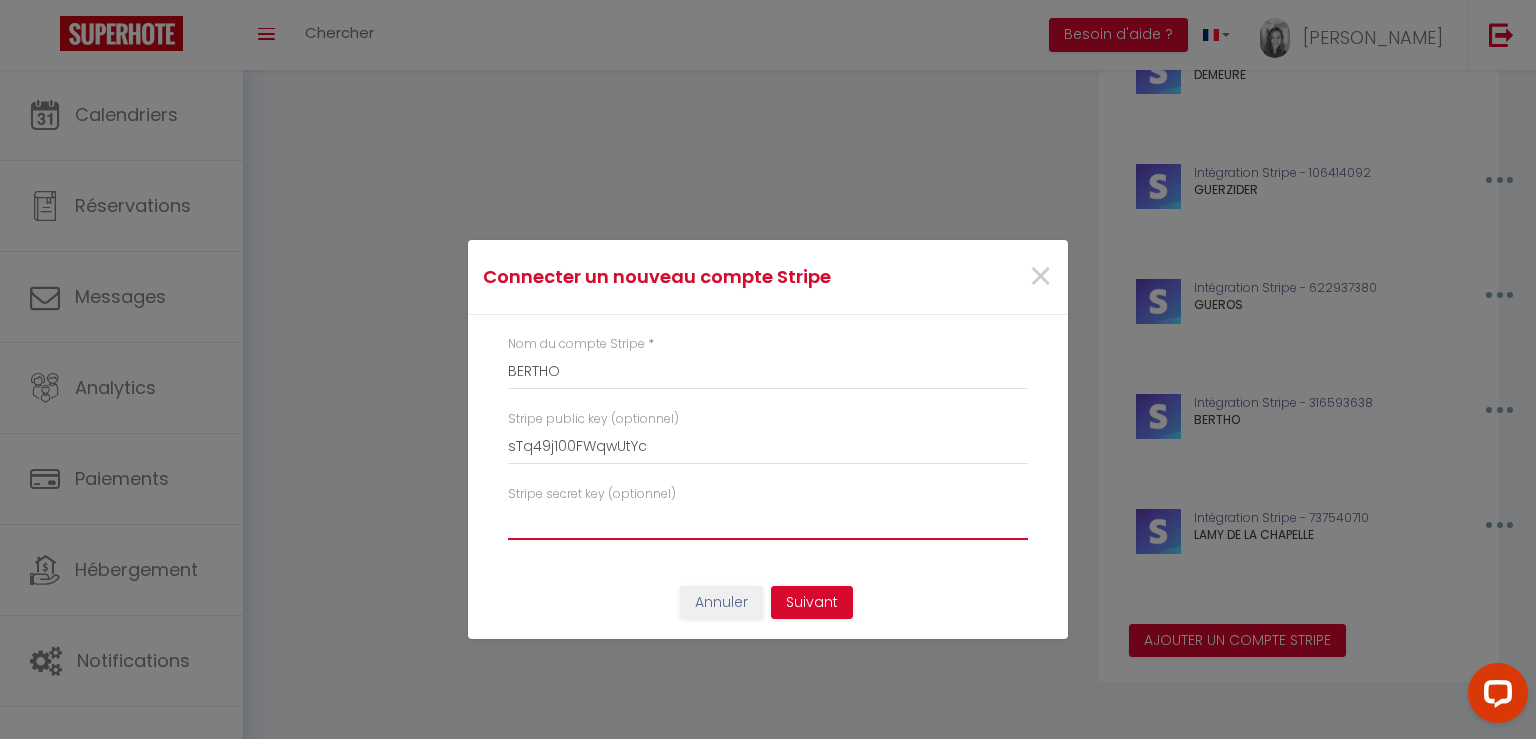 type 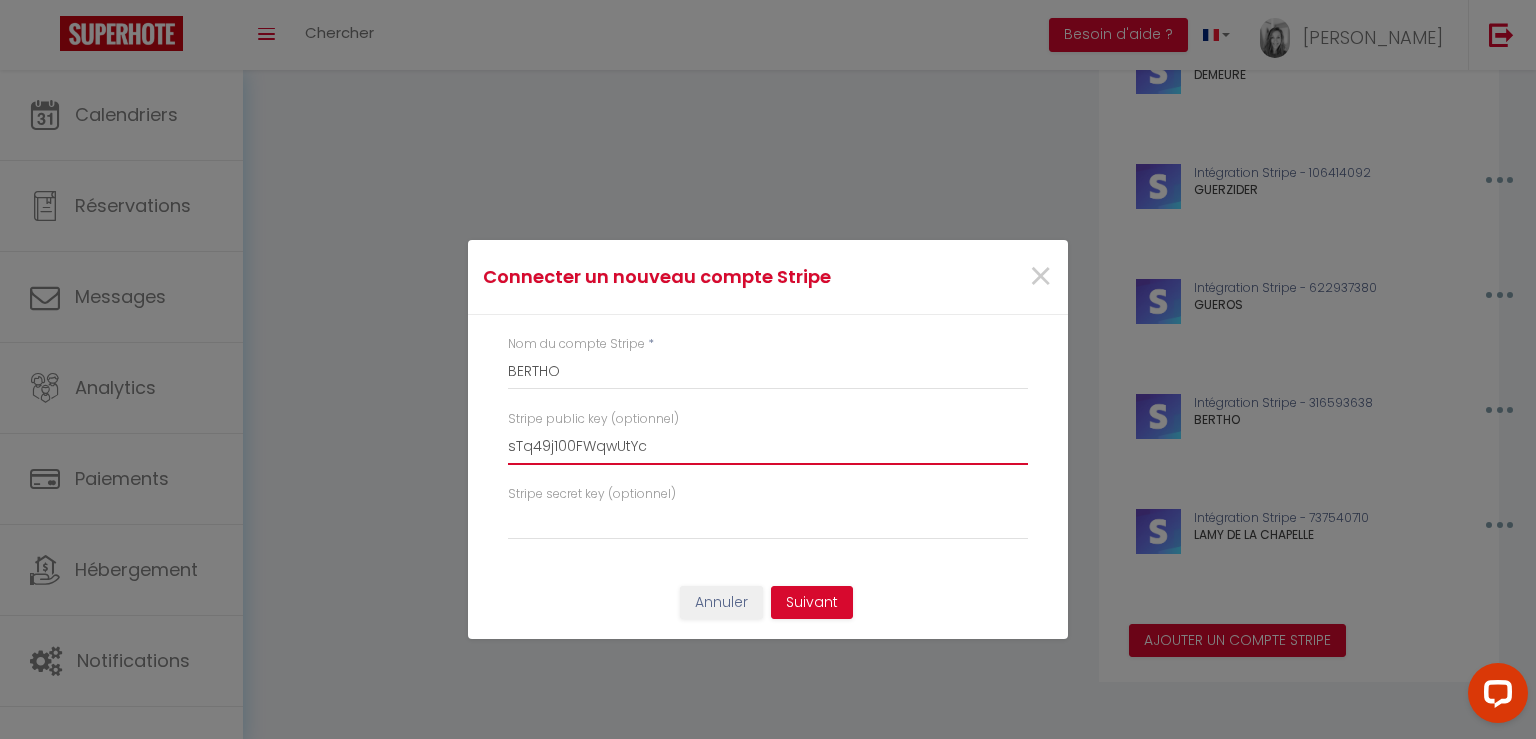 drag, startPoint x: 658, startPoint y: 439, endPoint x: 414, endPoint y: 431, distance: 244.13112 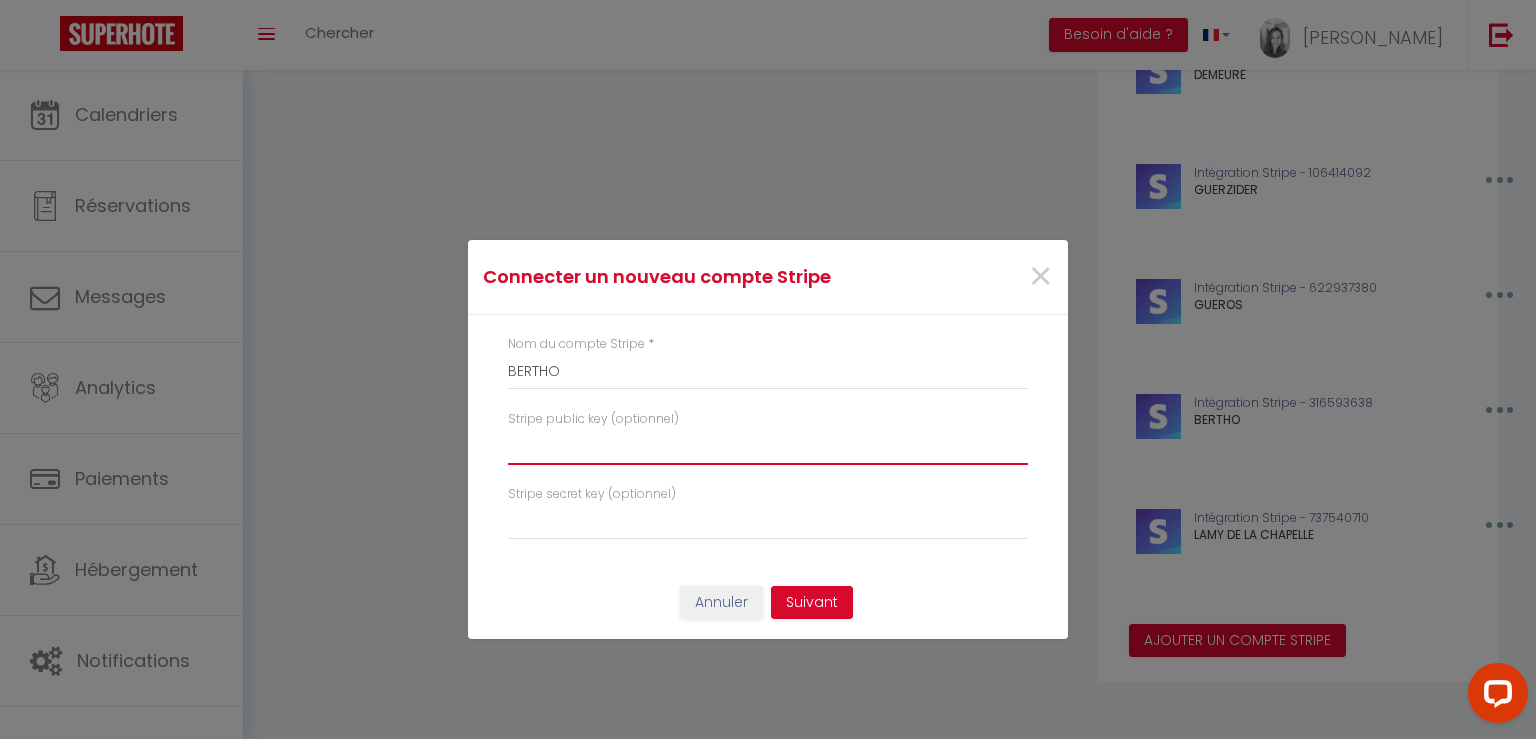 paste on "pk_live_51RYpWTGkj9Tuna5aRJXCIROGUXM8k9nZcfKg5Ro5WZDVhCPbie8VN2AIUASeCkQ9RNNFdQ6EEBWs8mzenO0bTs4V006y6Kq3Zr" 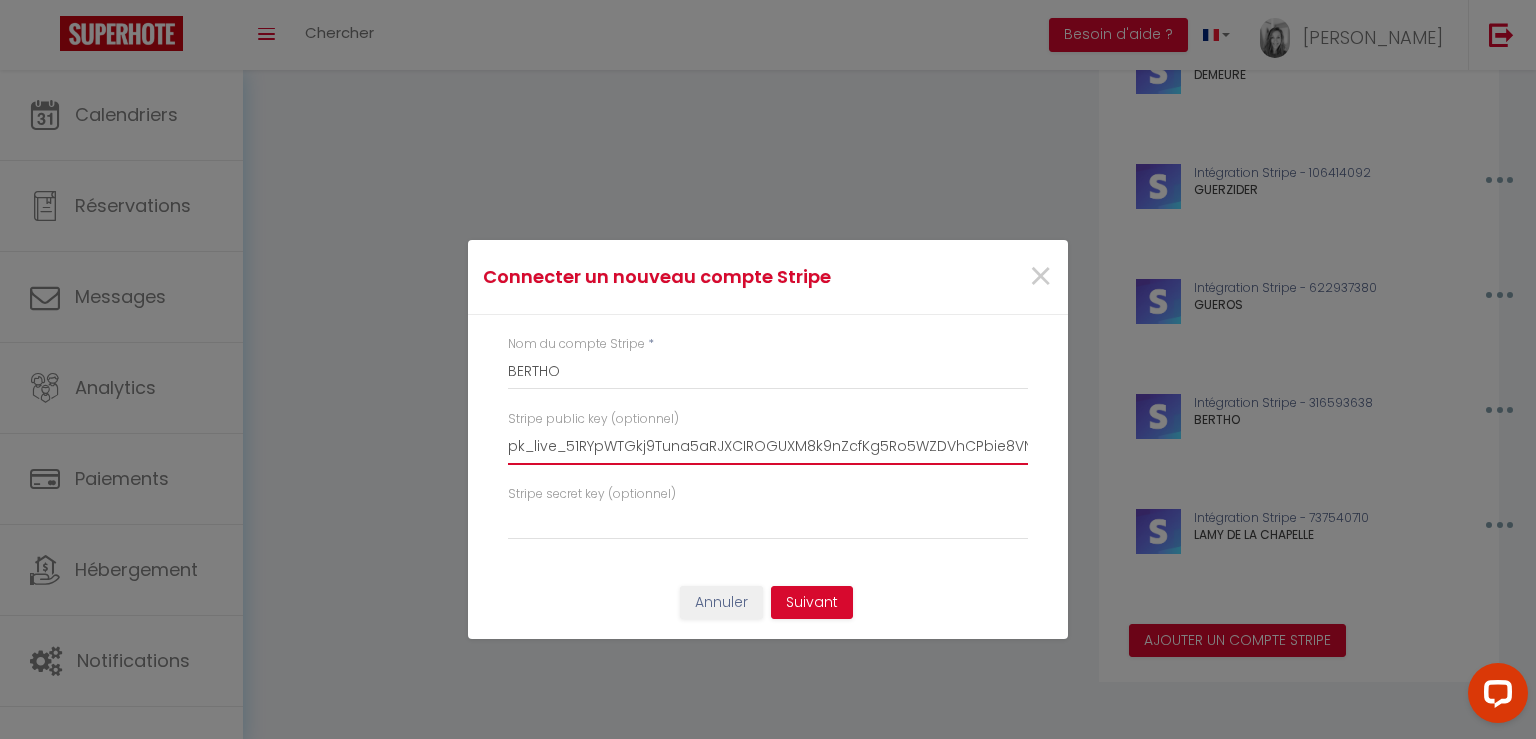 scroll, scrollTop: 0, scrollLeft: 386, axis: horizontal 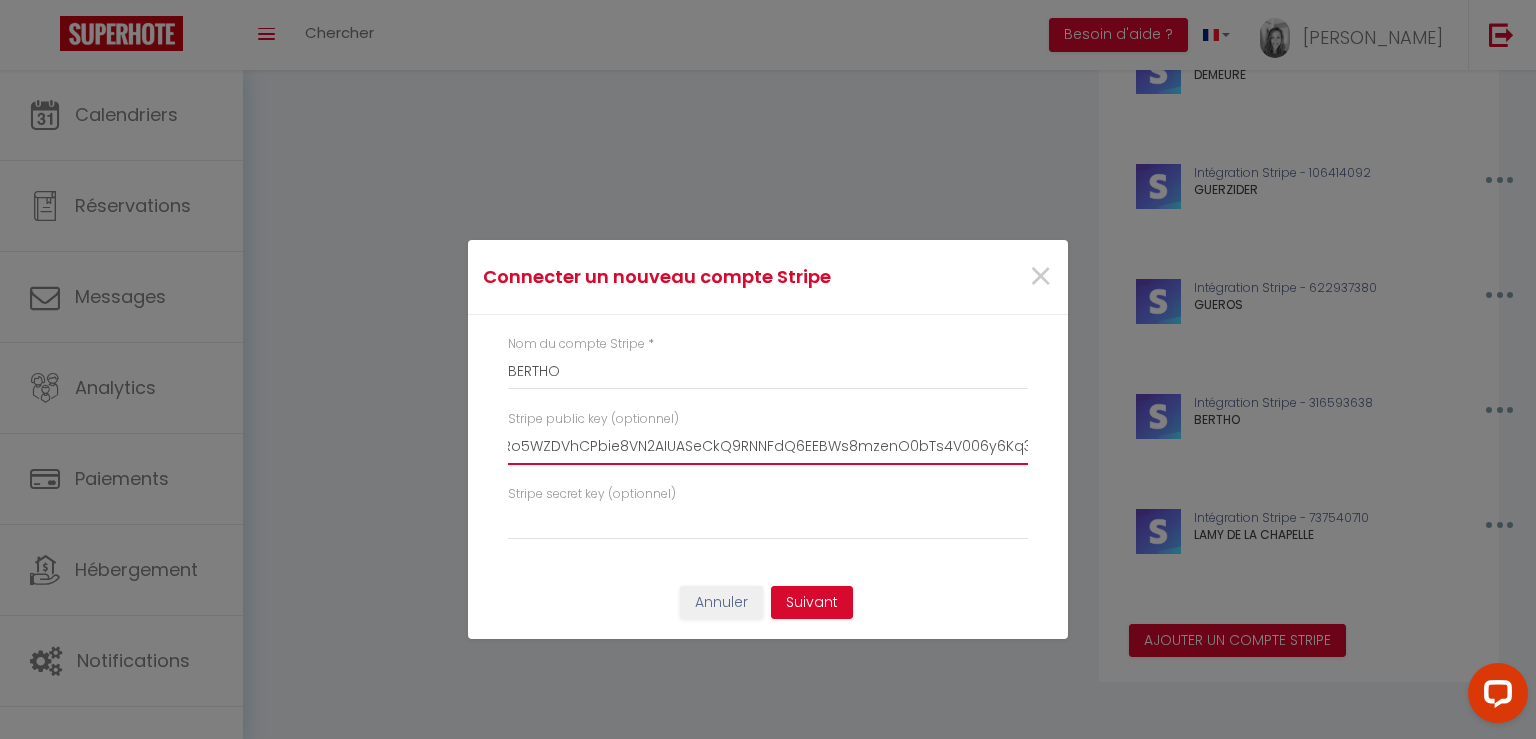 type on "pk_live_51RYpWTGkj9Tuna5aRJXCIROGUXM8k9nZcfKg5Ro5WZDVhCPbie8VN2AIUASeCkQ9RNNFdQ6EEBWs8mzenO0bTs4V006y6Kq3Zr" 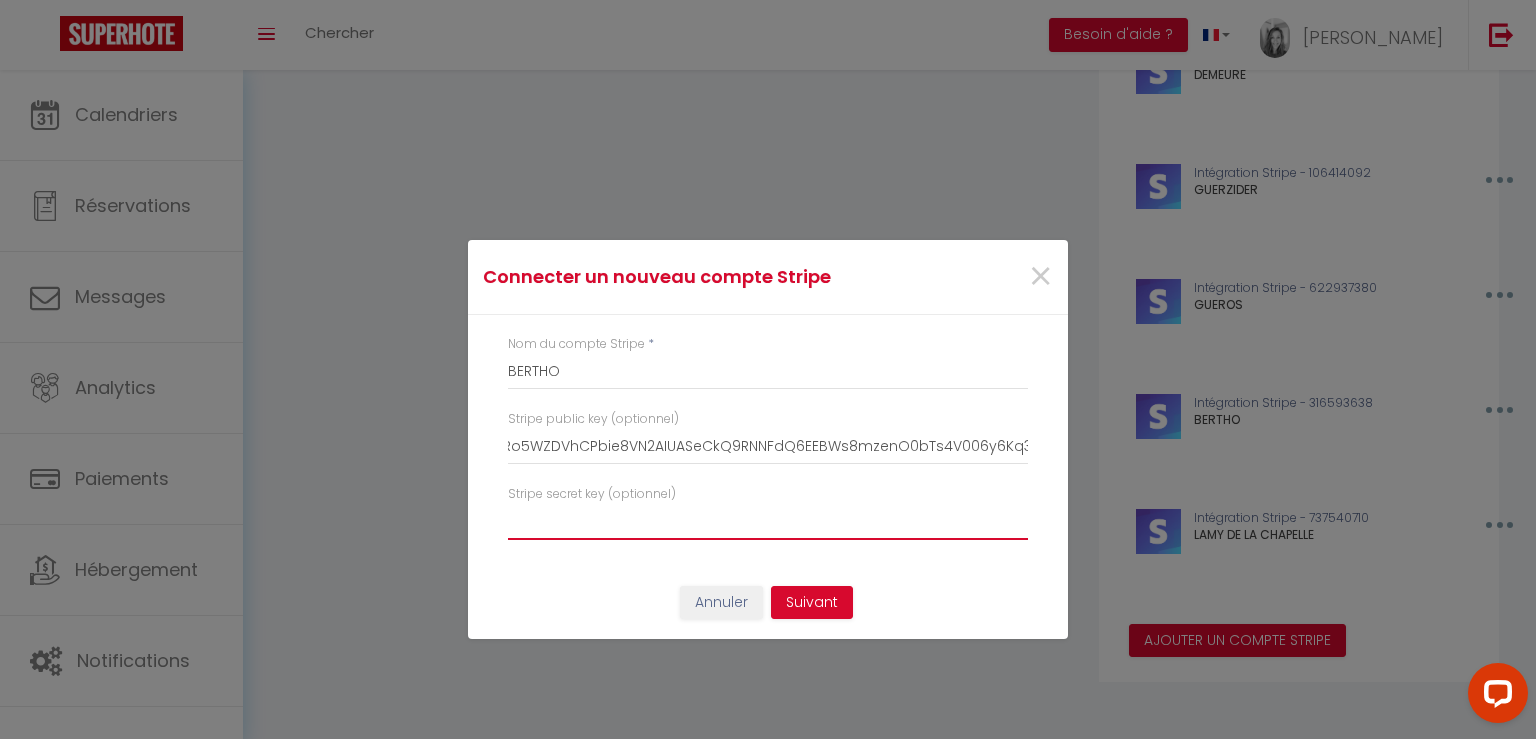 click at bounding box center [768, 522] 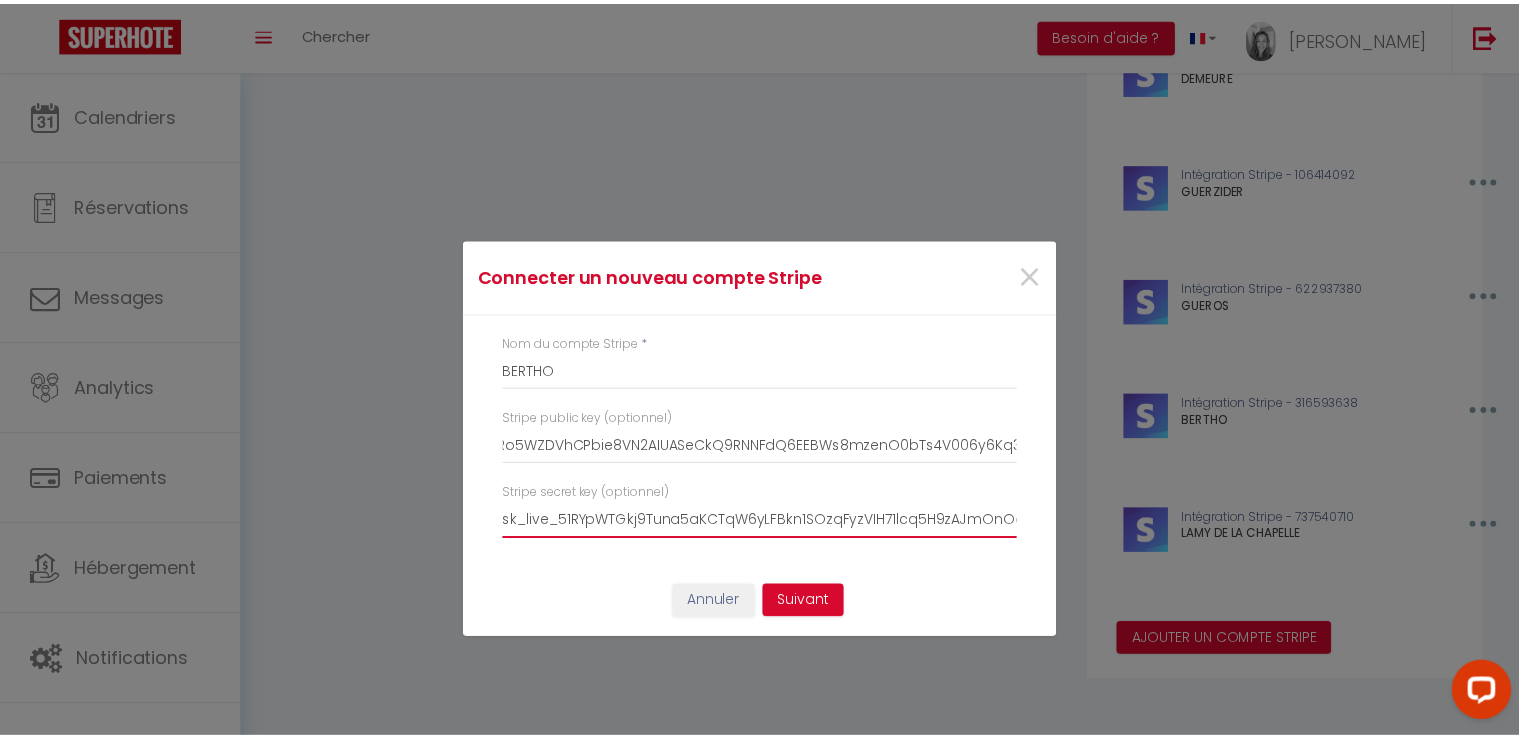 scroll, scrollTop: 0, scrollLeft: 357, axis: horizontal 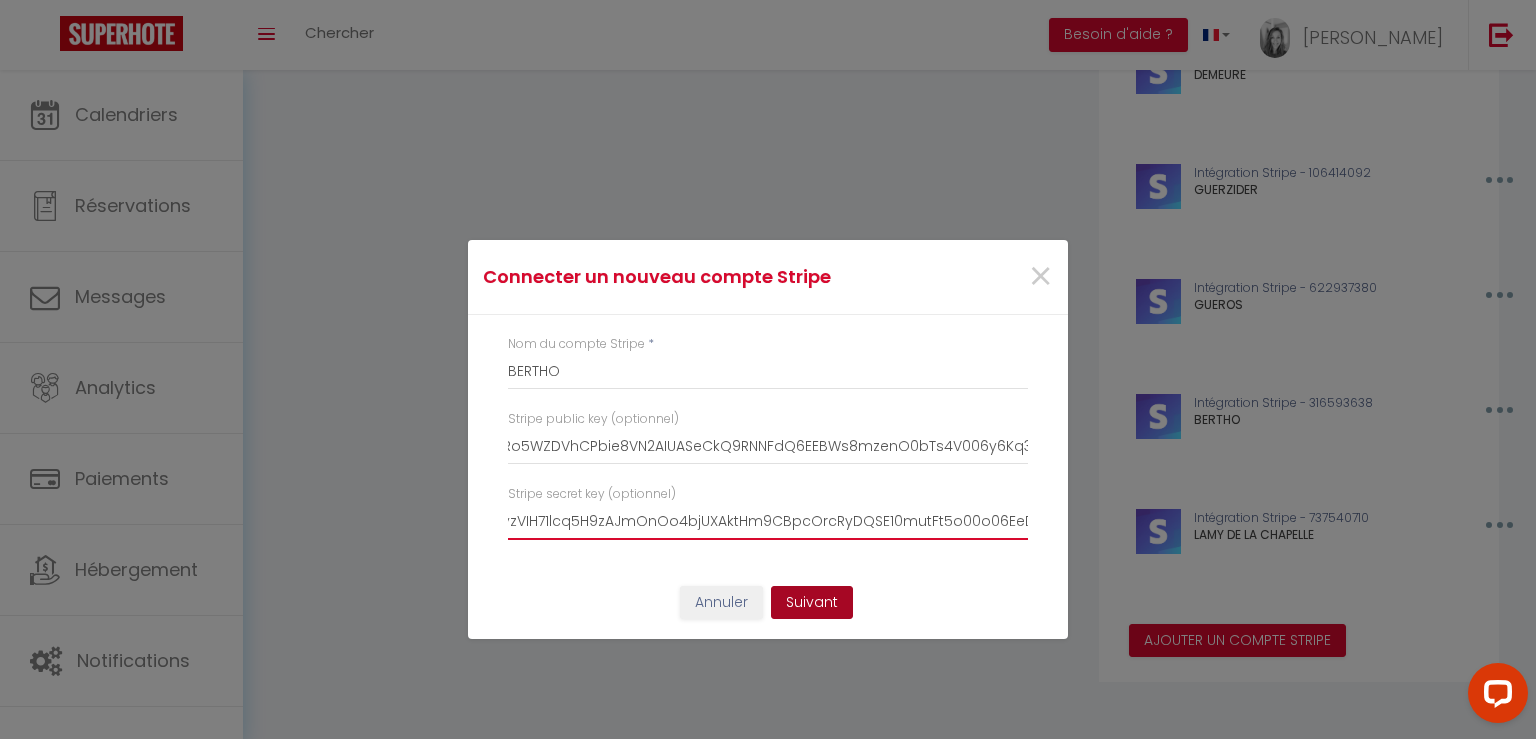type on "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" 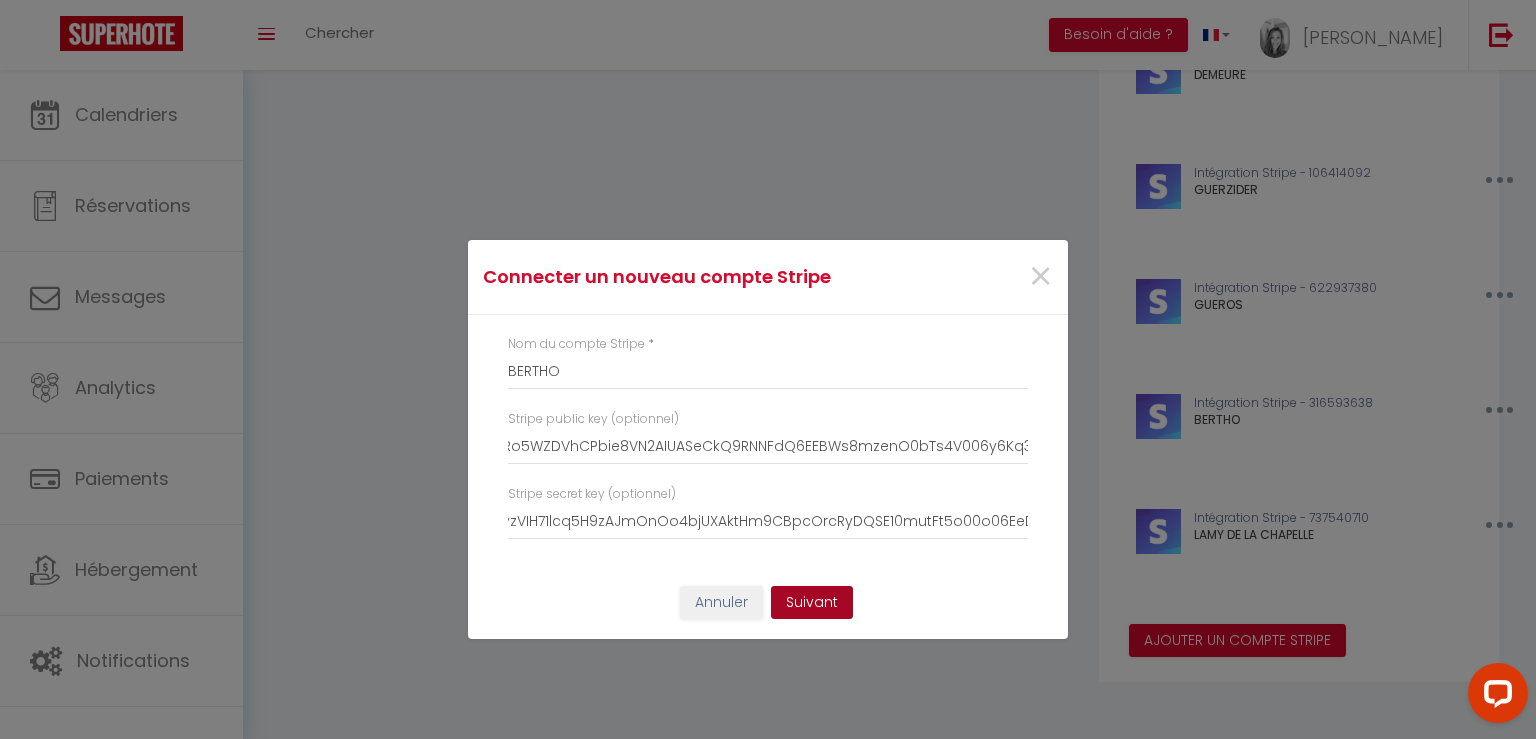 click on "Suivant" at bounding box center (812, 603) 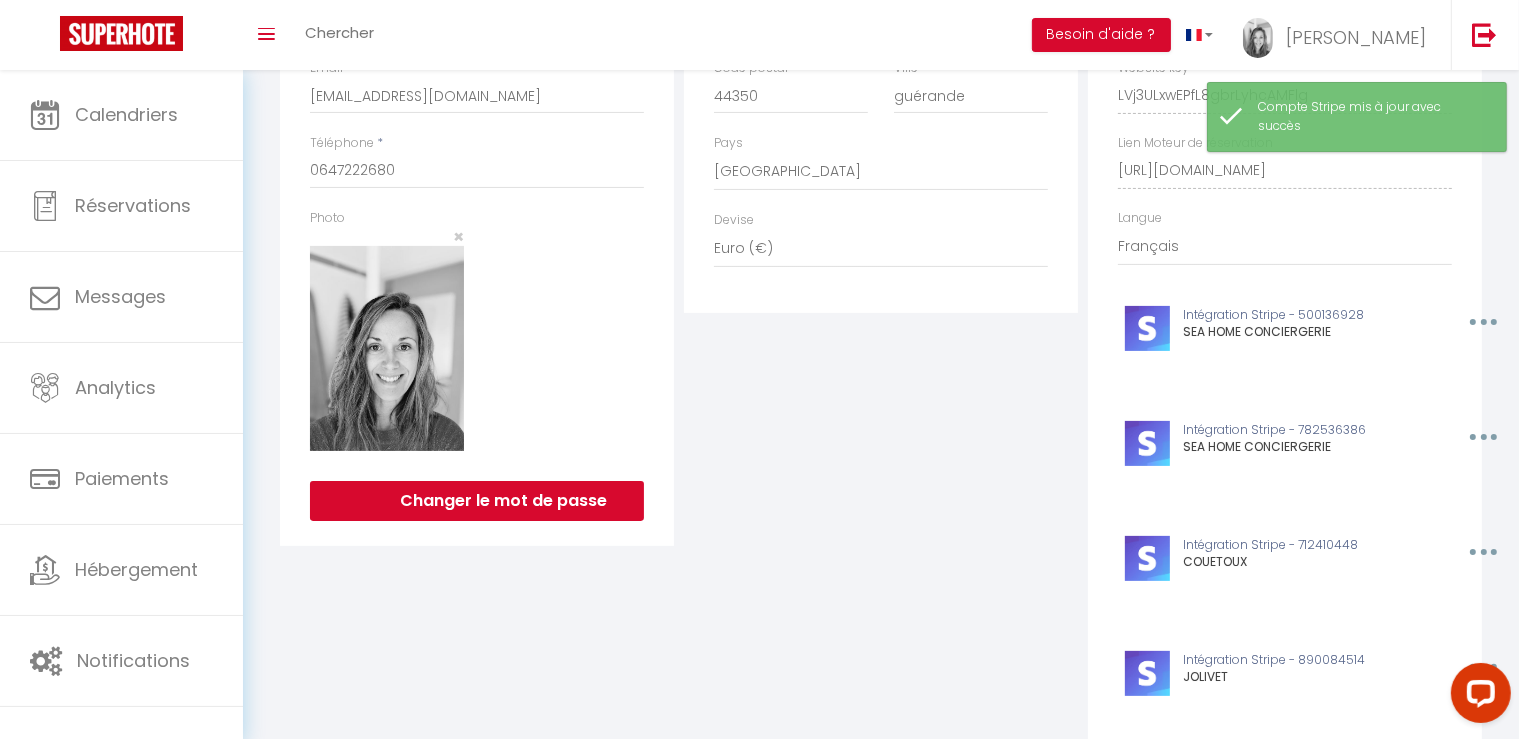 scroll, scrollTop: 0, scrollLeft: 0, axis: both 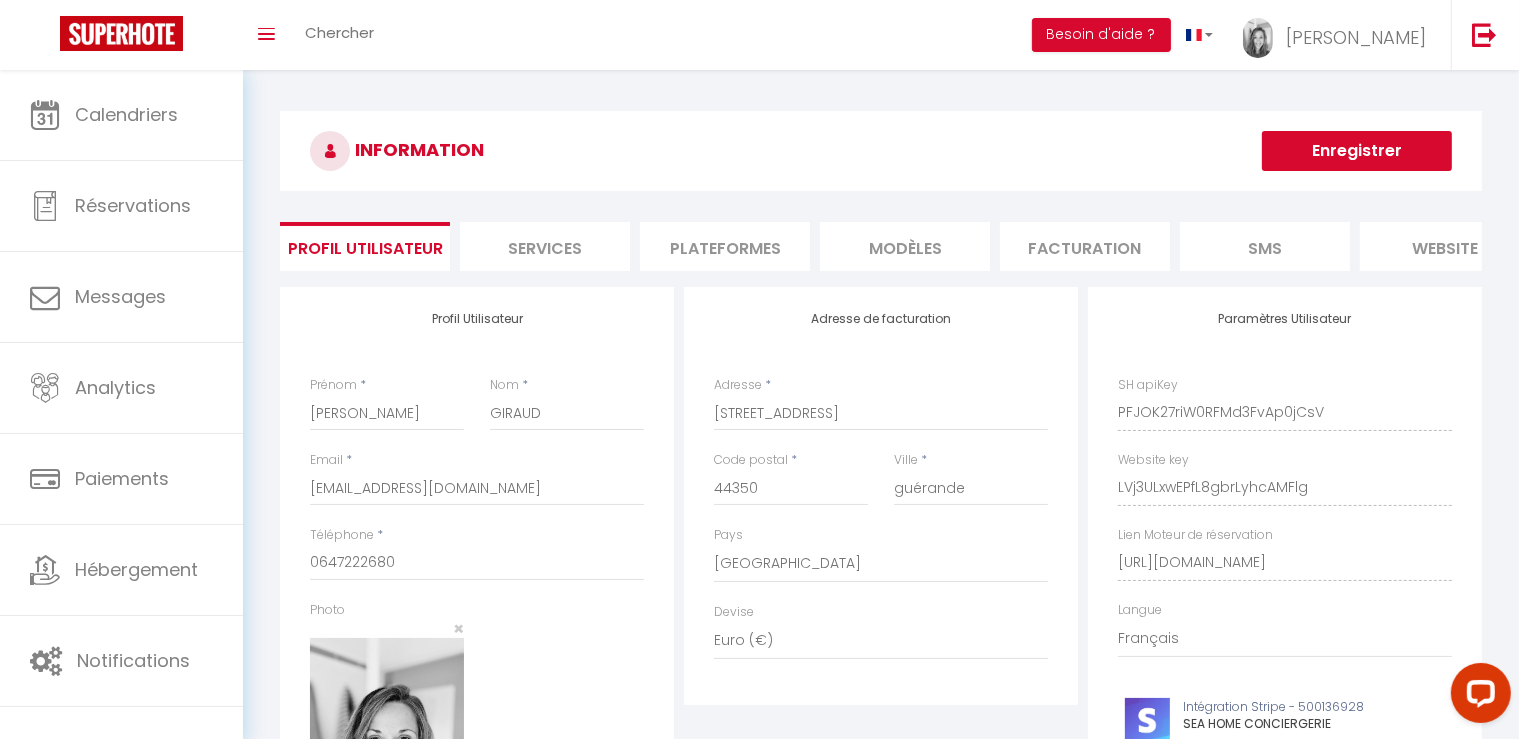 click on "Plateformes" at bounding box center (725, 246) 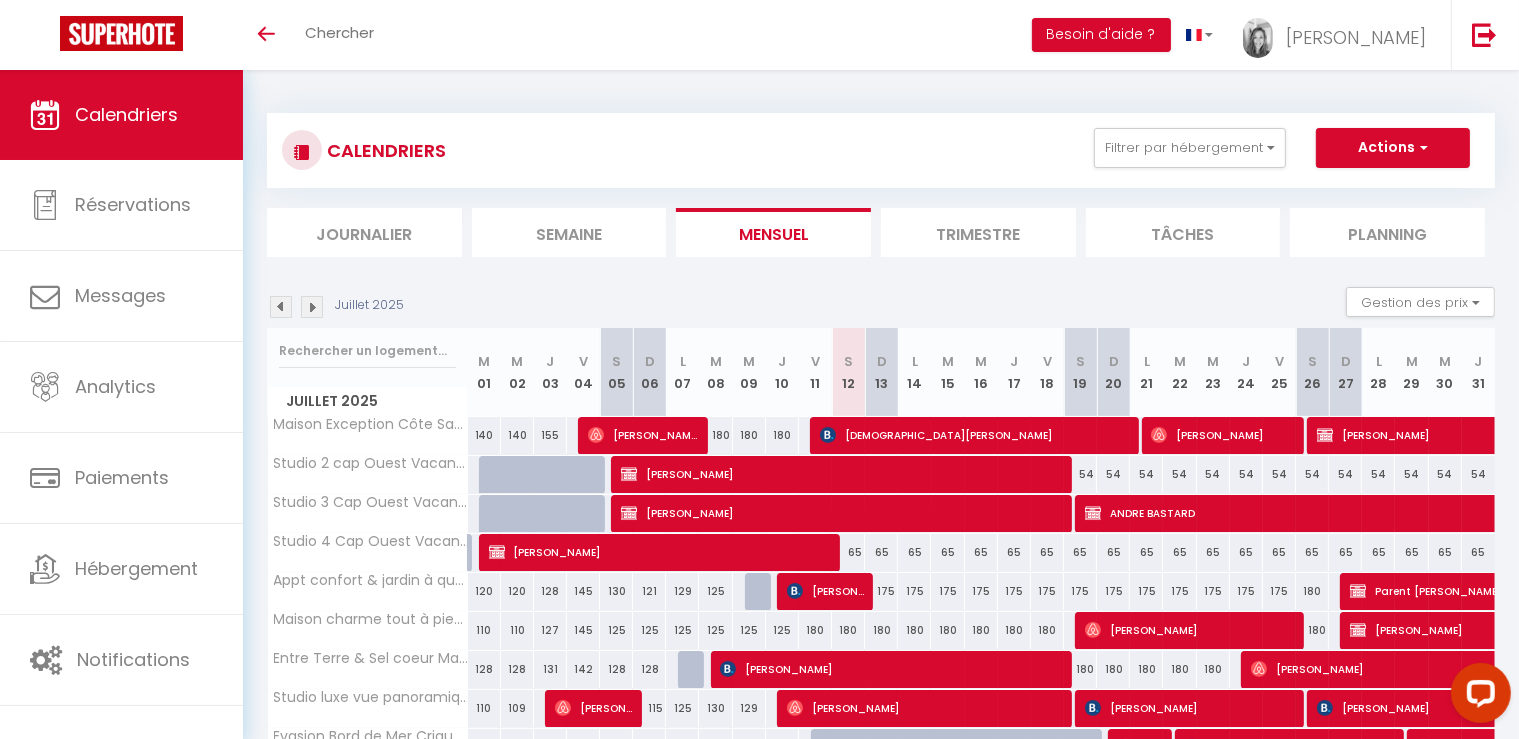 scroll, scrollTop: 105, scrollLeft: 0, axis: vertical 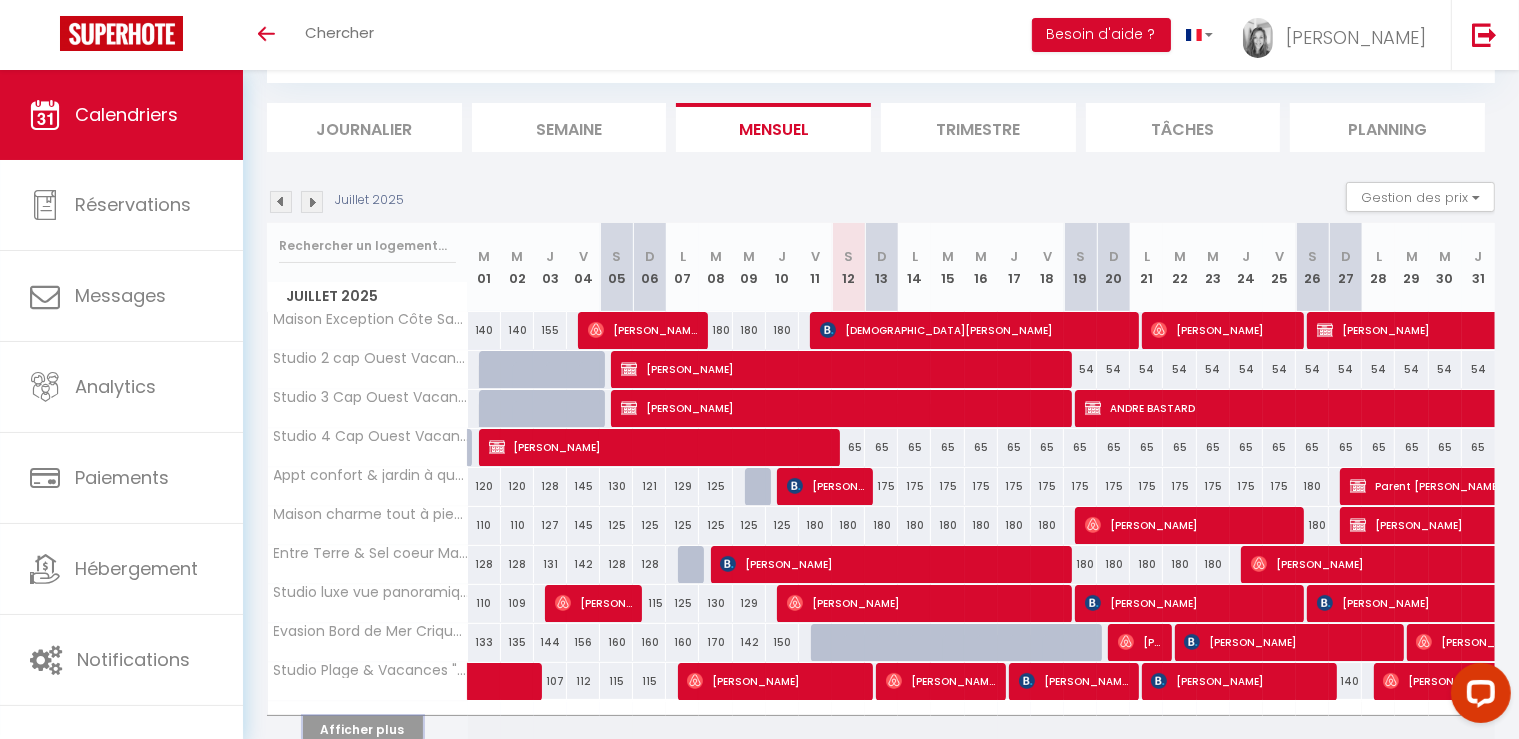 click on "Afficher plus" at bounding box center [363, 729] 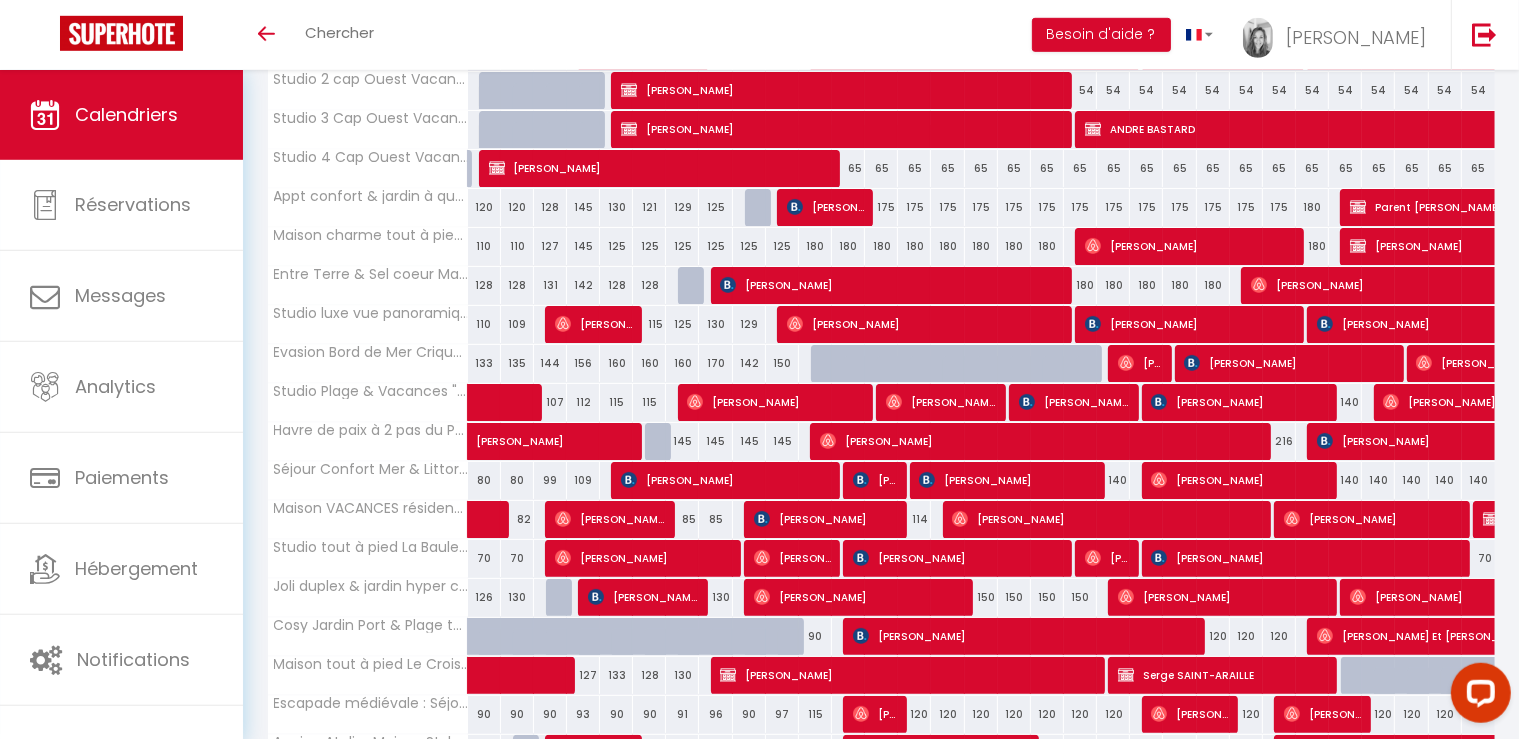 scroll, scrollTop: 422, scrollLeft: 0, axis: vertical 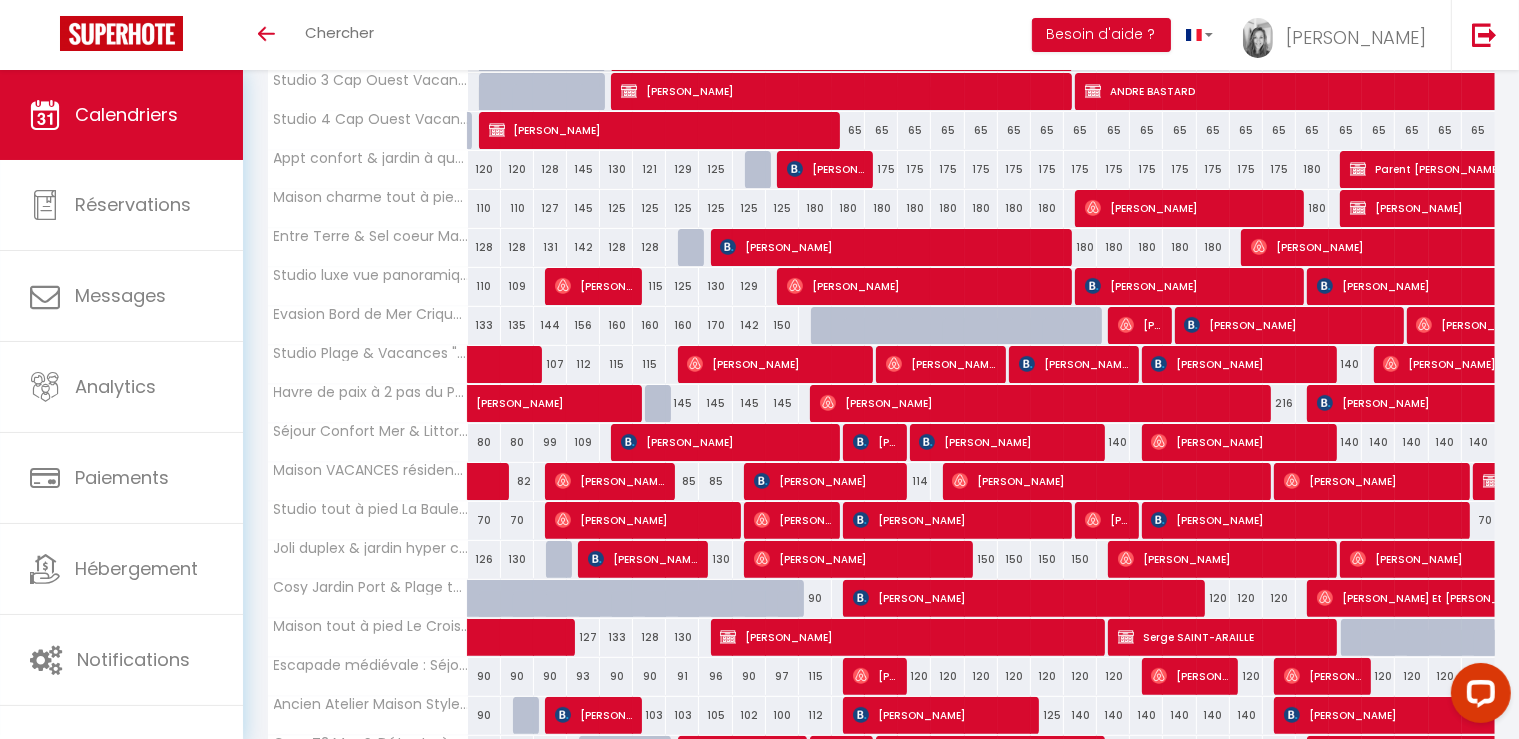 click on "damien senequier" at bounding box center [957, 520] 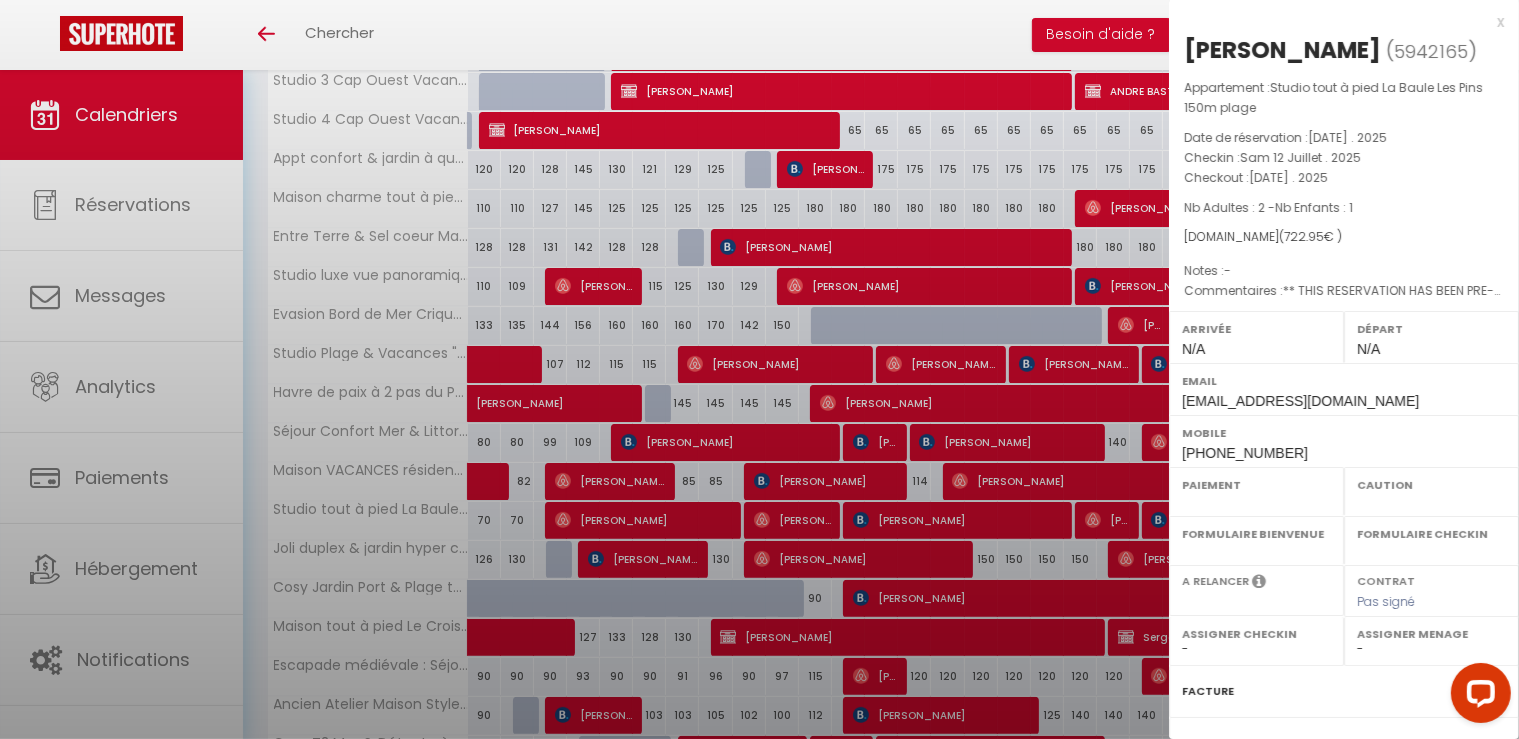 select on "OK" 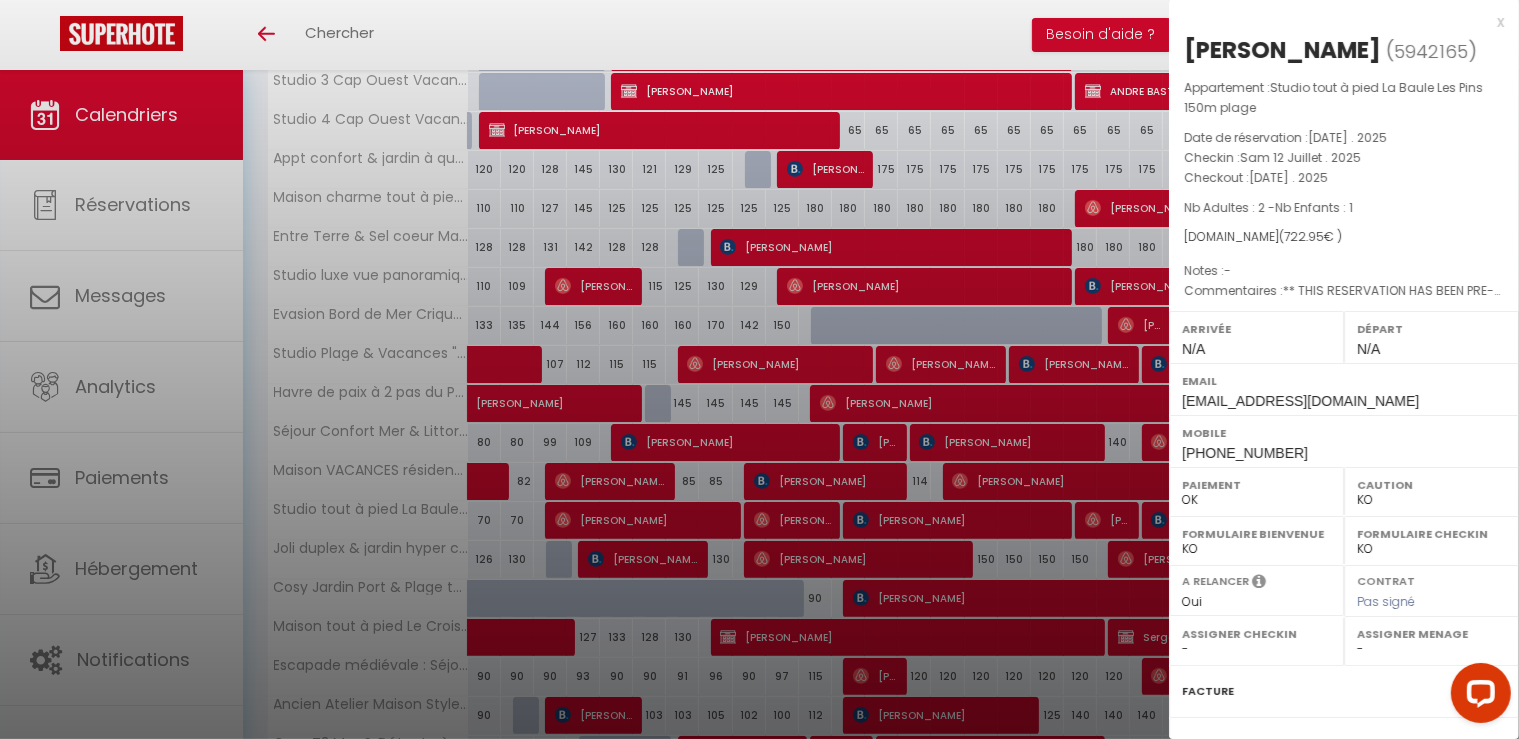 select on "45563" 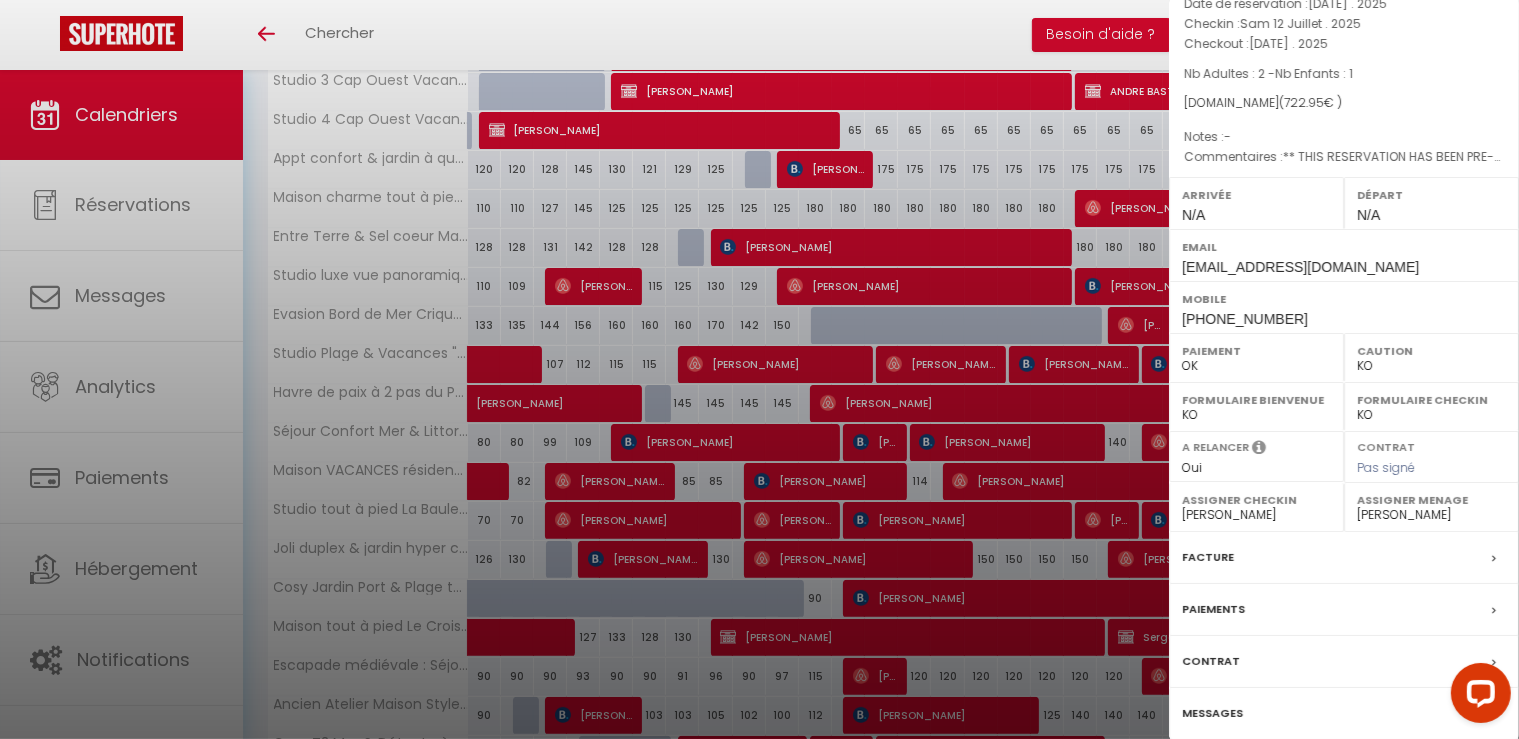 scroll, scrollTop: 242, scrollLeft: 0, axis: vertical 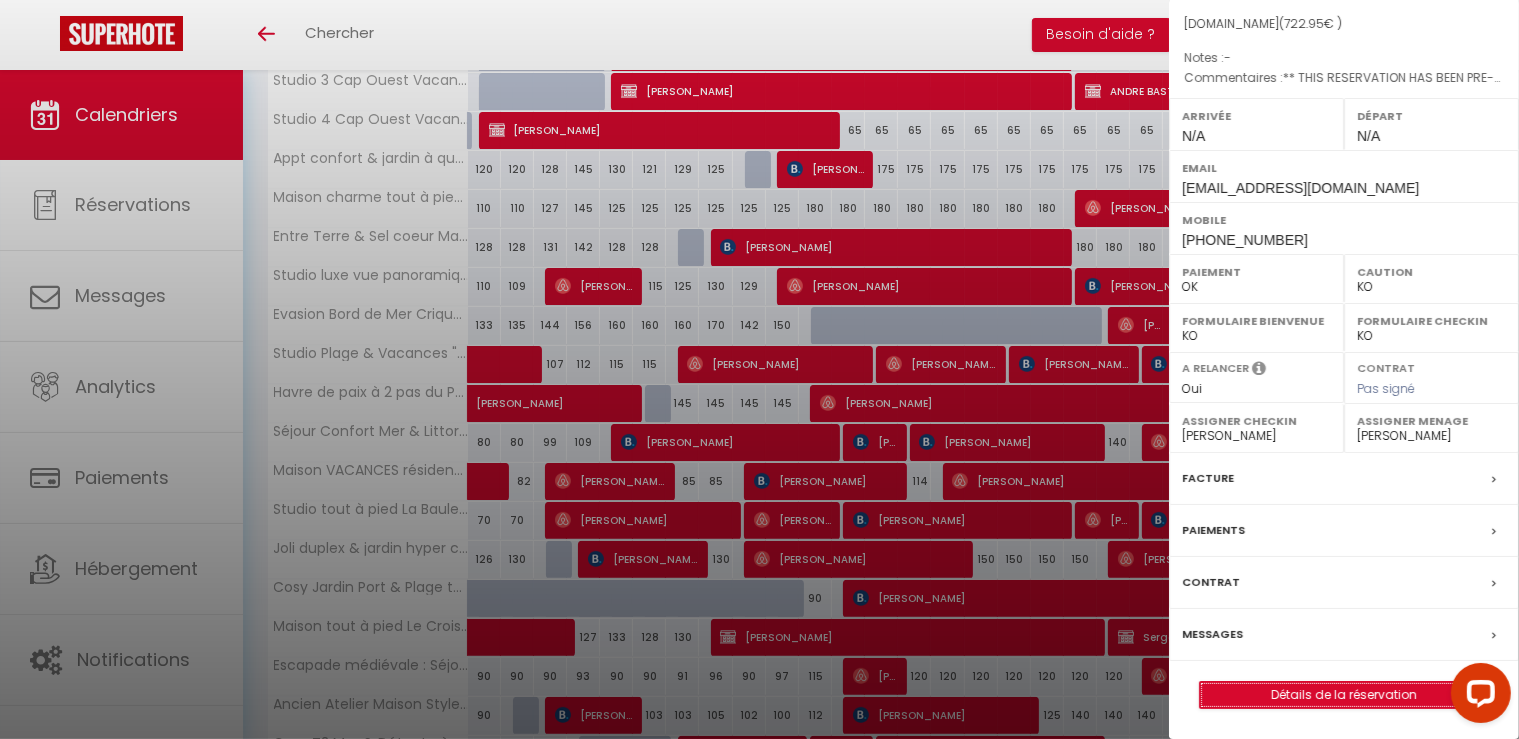 click on "Détails de la réservation" at bounding box center (1344, 695) 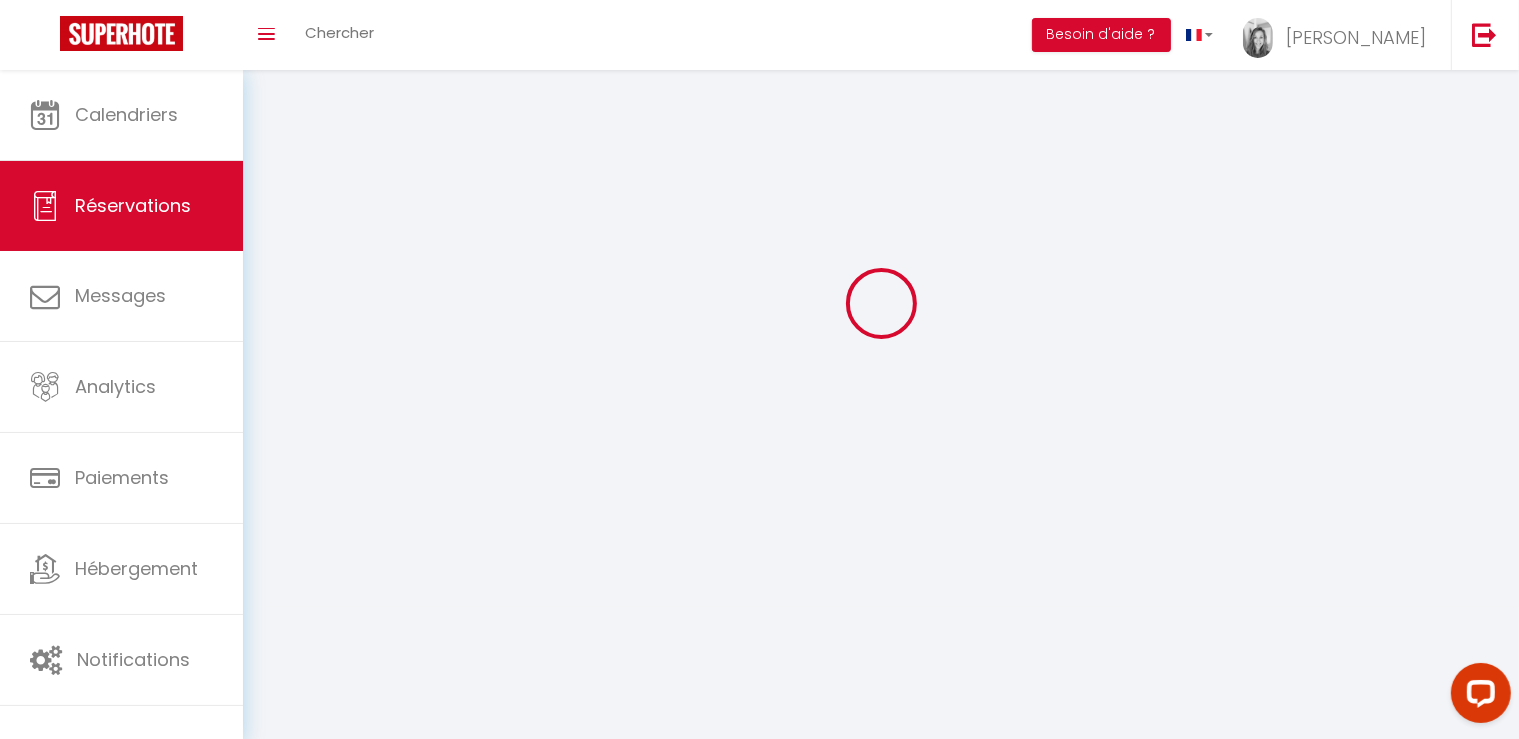 scroll, scrollTop: 0, scrollLeft: 0, axis: both 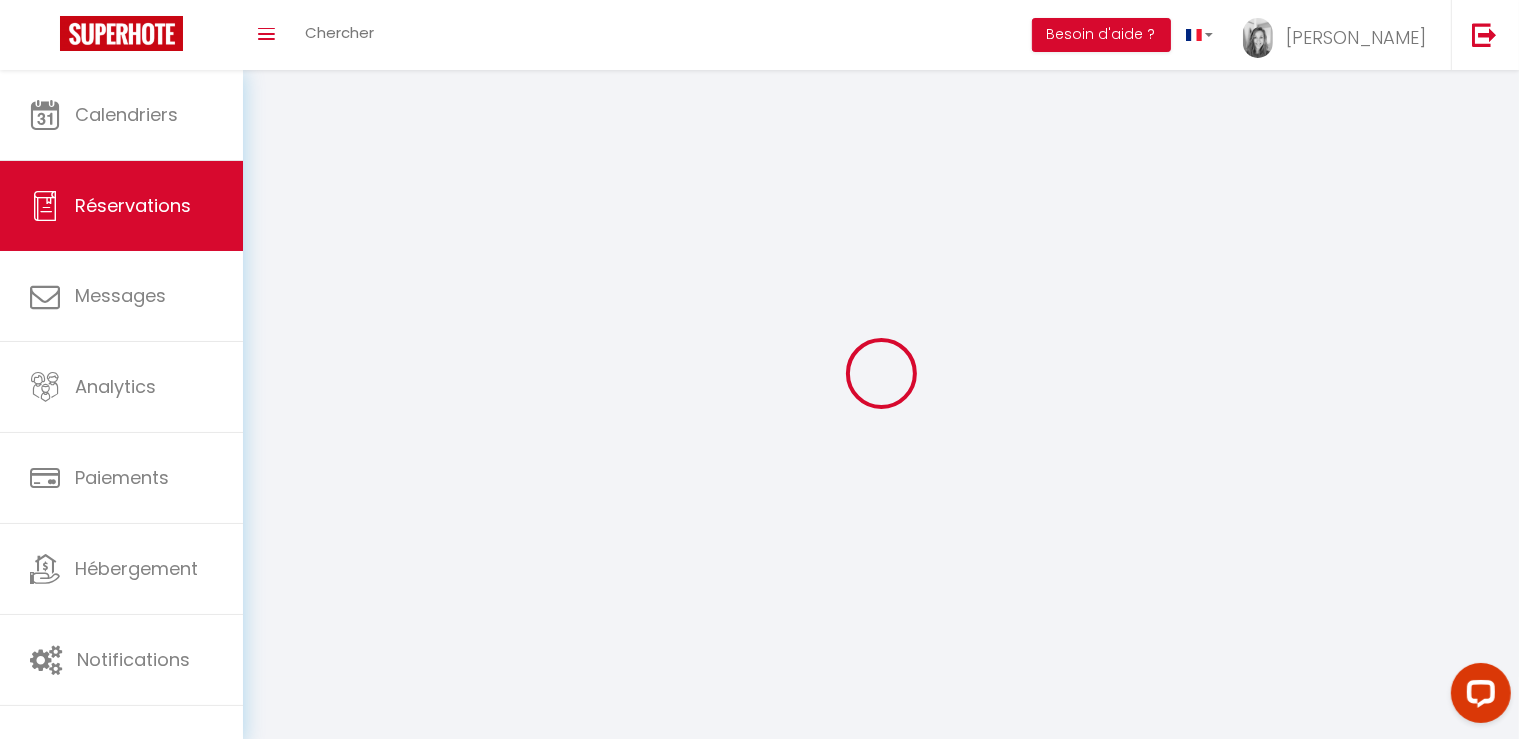 select 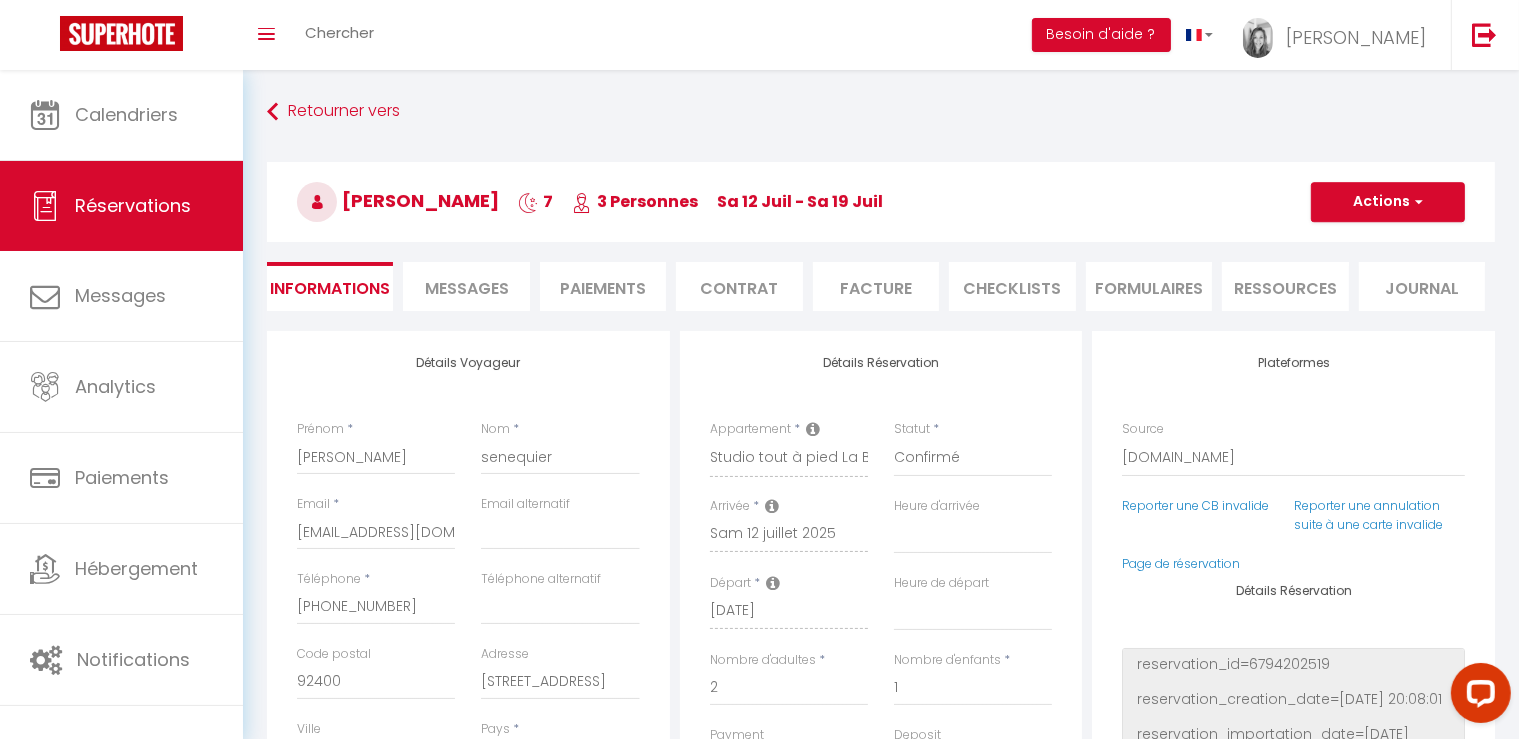 type on "50" 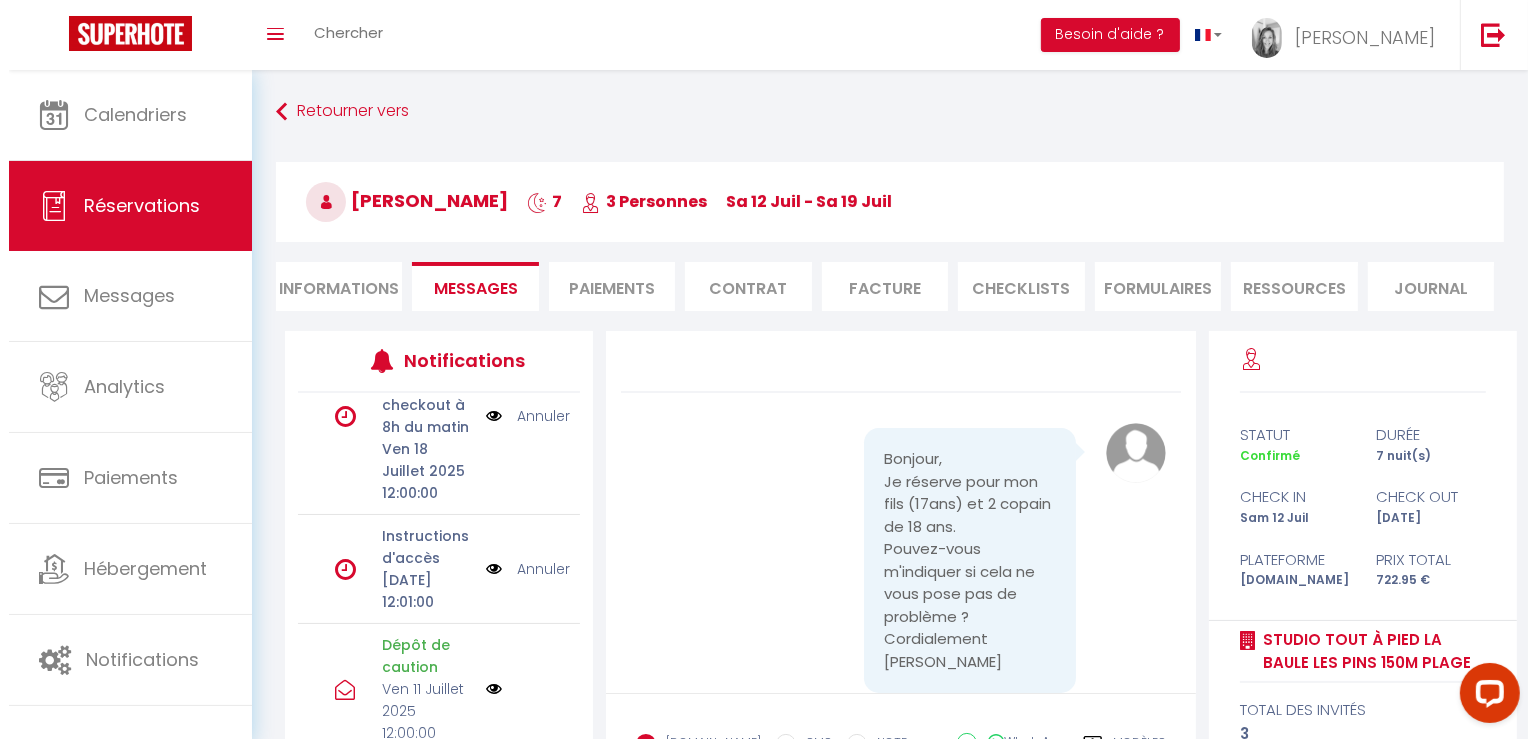 scroll, scrollTop: 249, scrollLeft: 0, axis: vertical 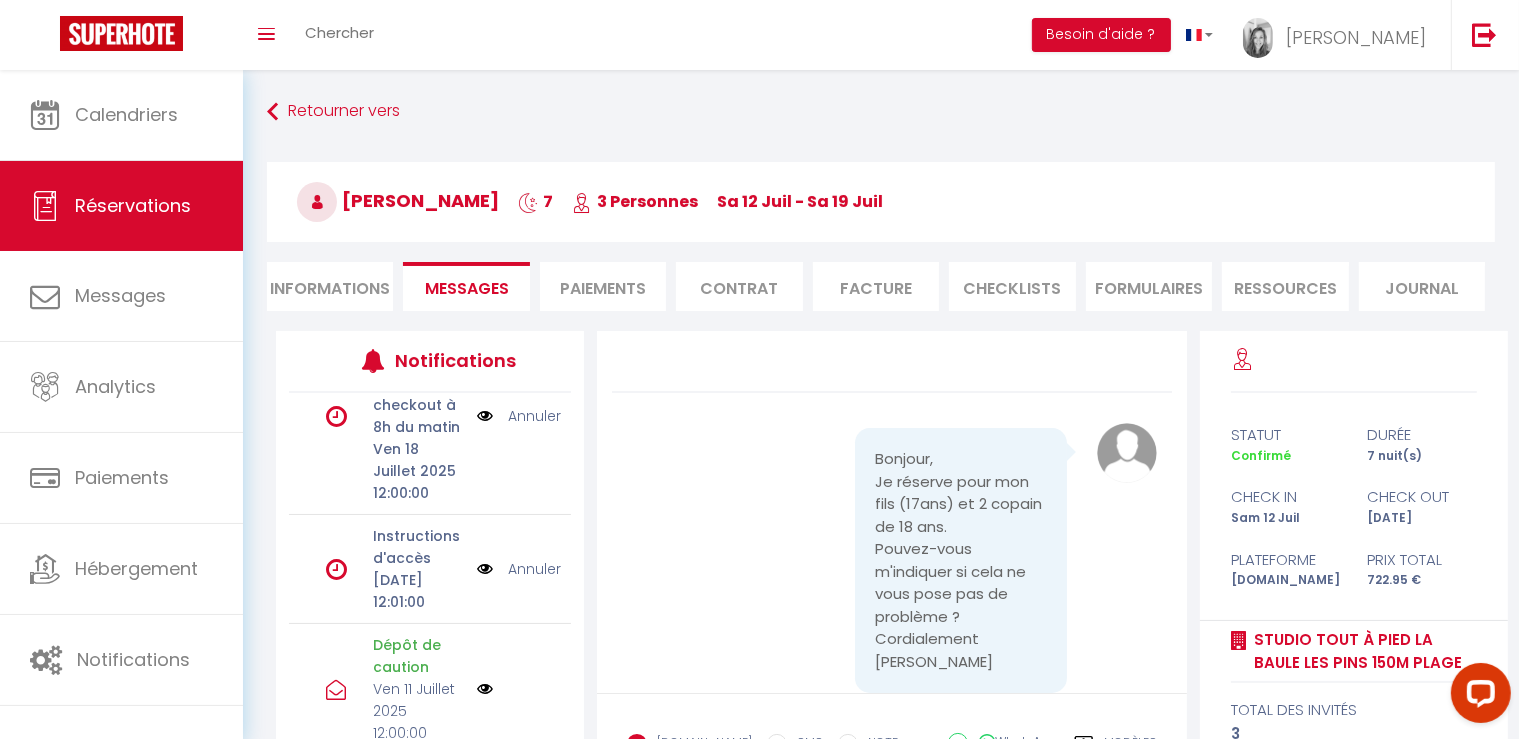 click at bounding box center (485, 689) 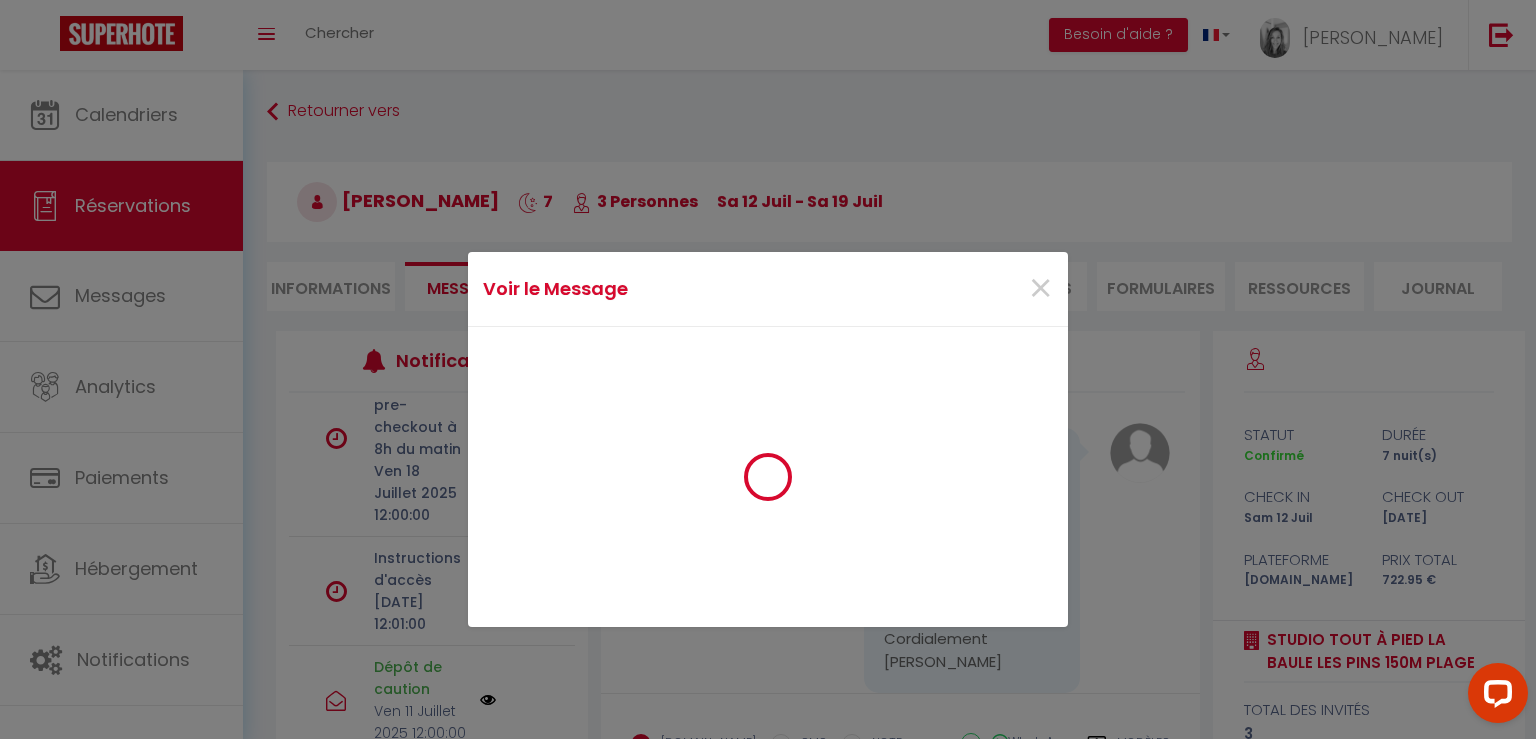 scroll, scrollTop: 227, scrollLeft: 0, axis: vertical 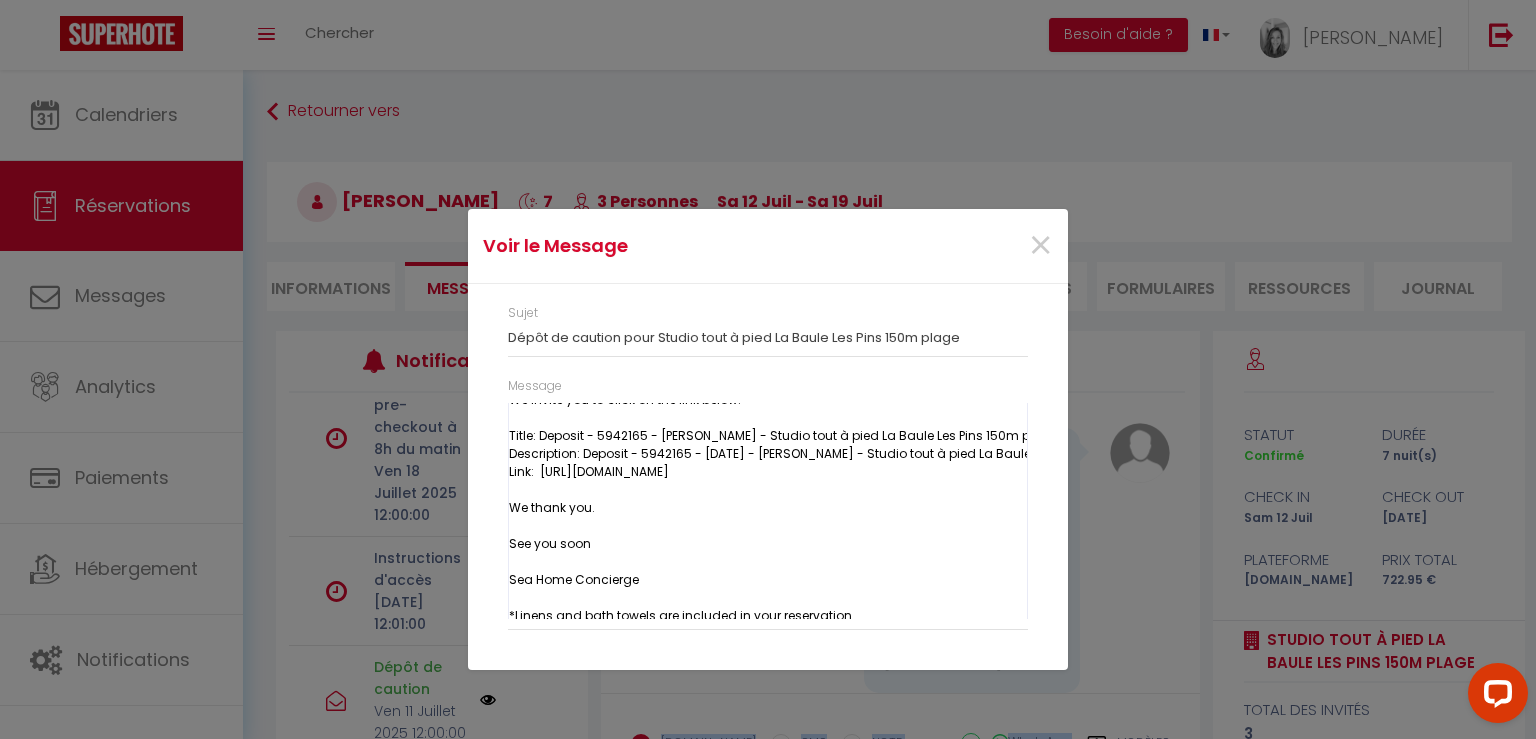 drag, startPoint x: 510, startPoint y: 412, endPoint x: 875, endPoint y: 593, distance: 407.4138 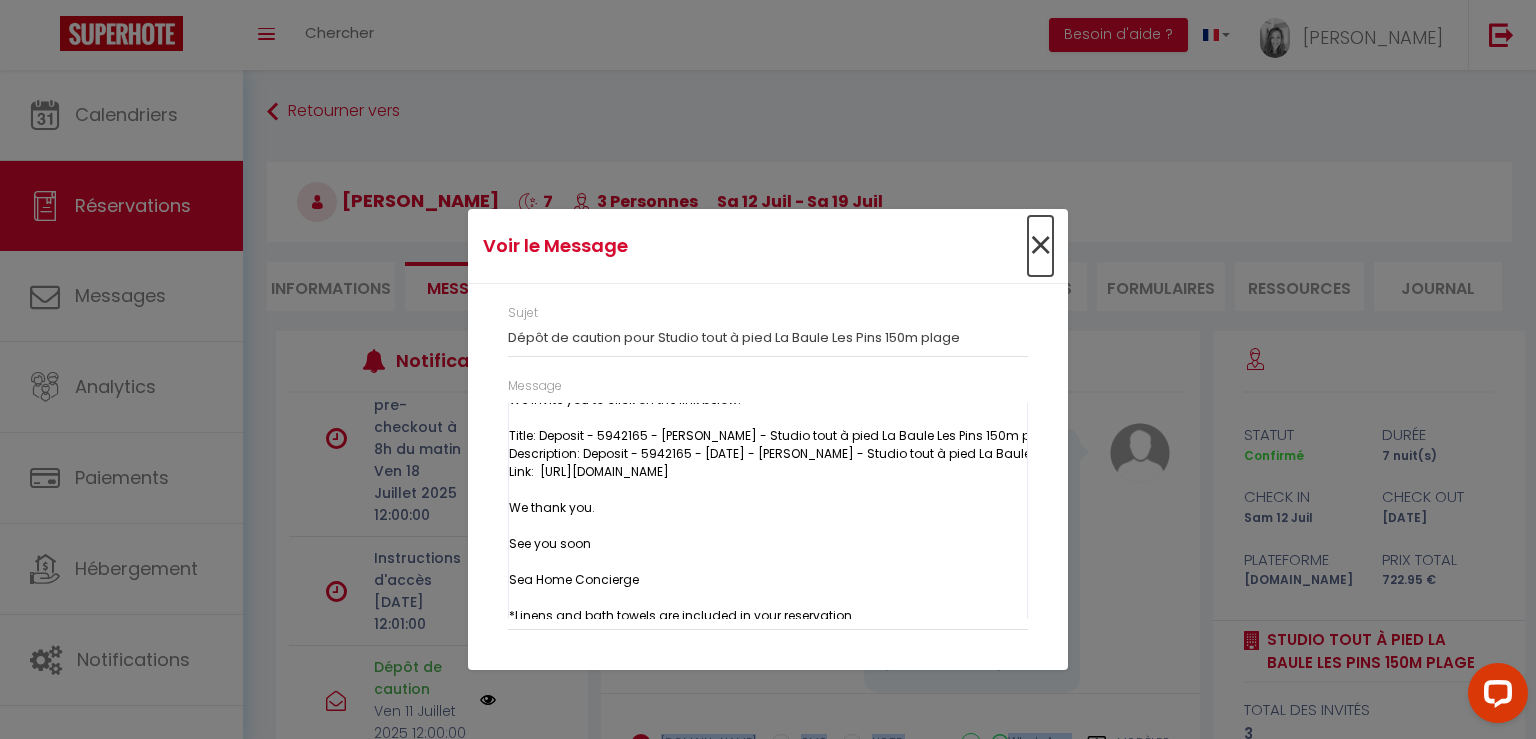 click on "×" at bounding box center [1040, 246] 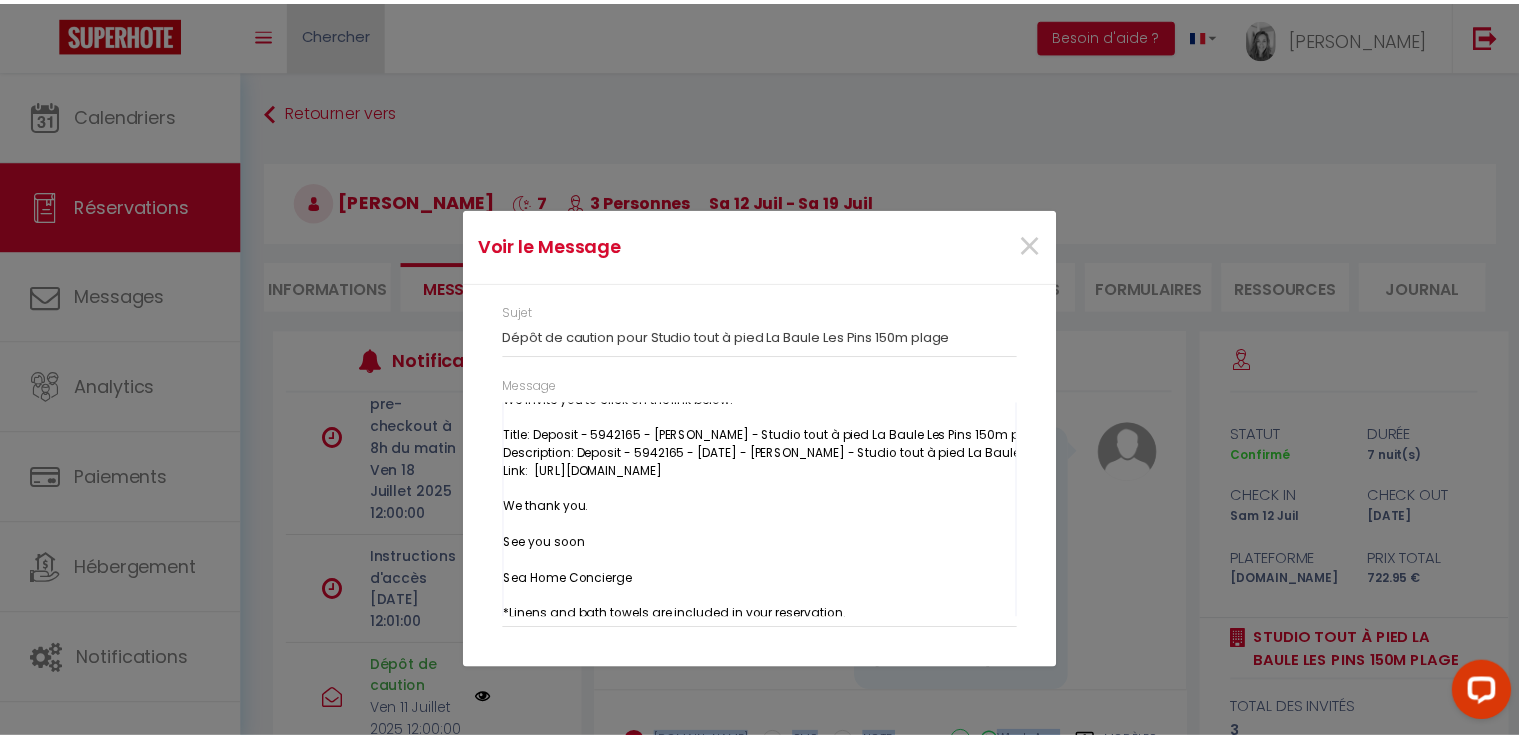 scroll, scrollTop: 238, scrollLeft: 0, axis: vertical 